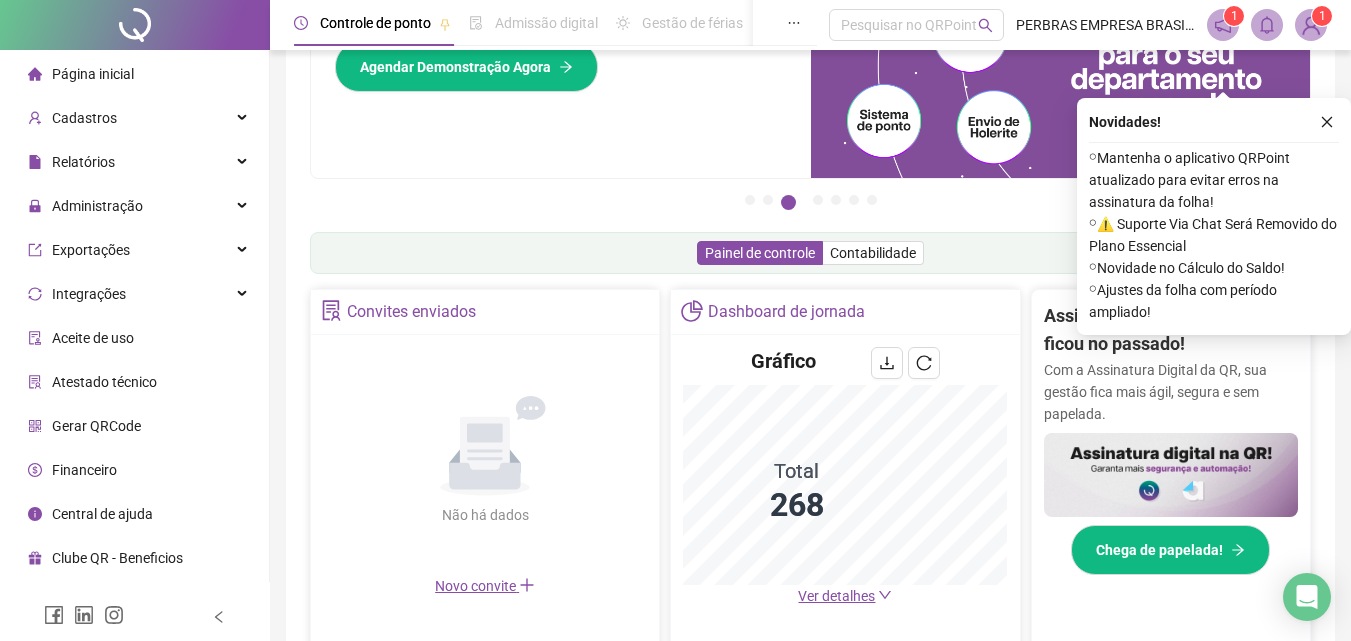 scroll, scrollTop: 200, scrollLeft: 0, axis: vertical 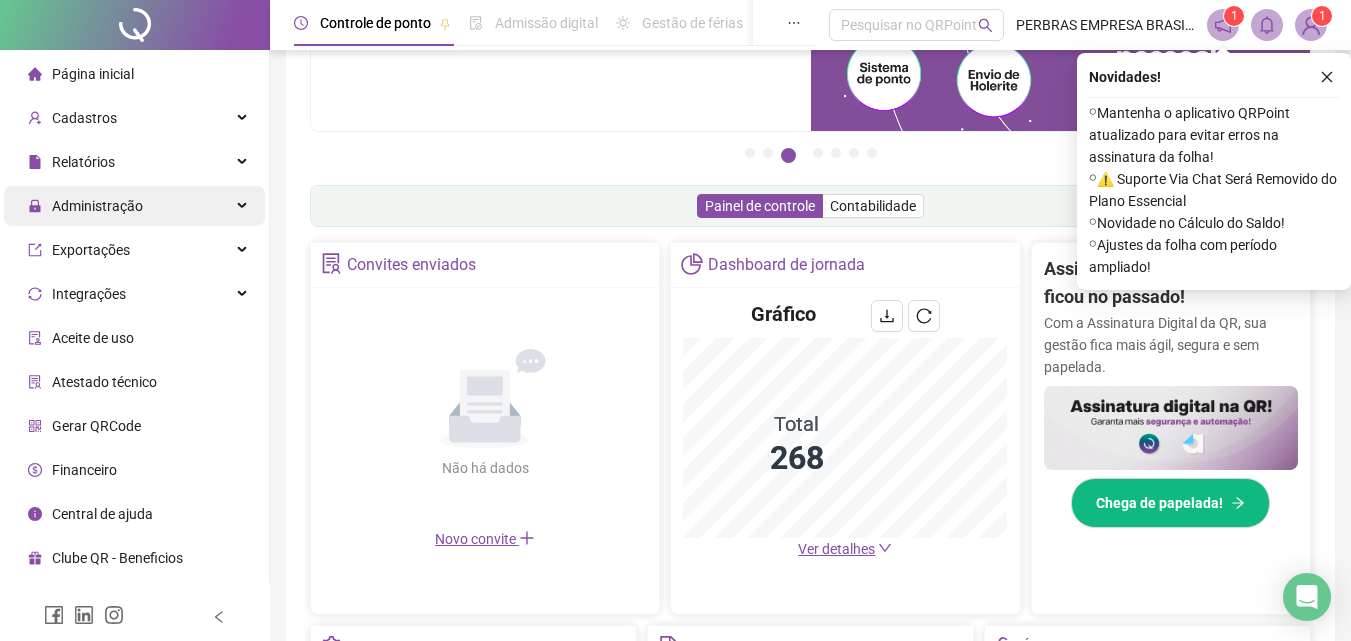 click on "Administração" at bounding box center (85, 206) 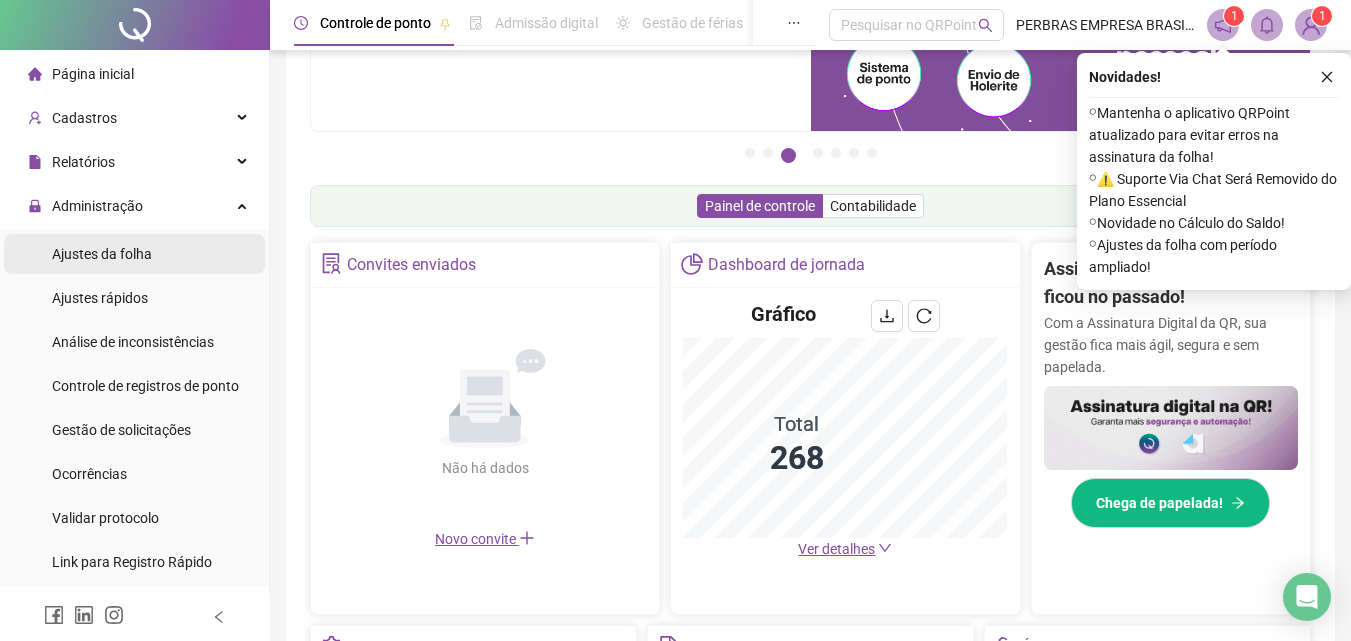 click on "Ajustes da folha" at bounding box center (102, 254) 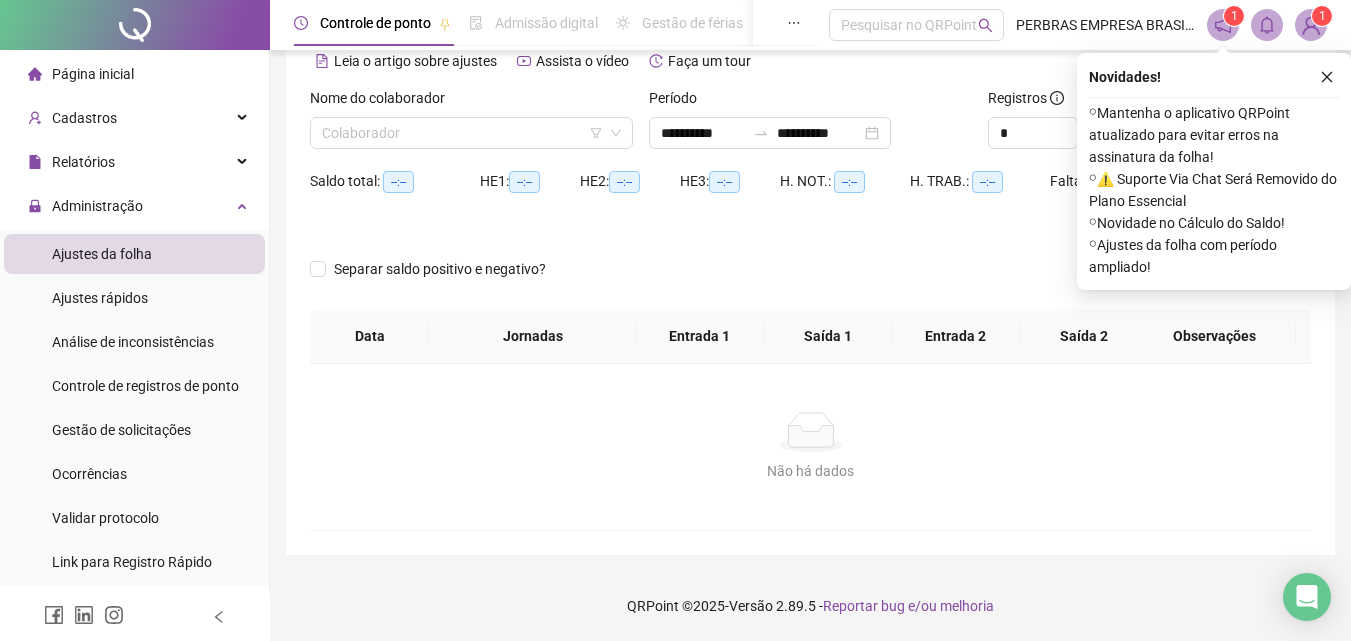 scroll, scrollTop: 97, scrollLeft: 0, axis: vertical 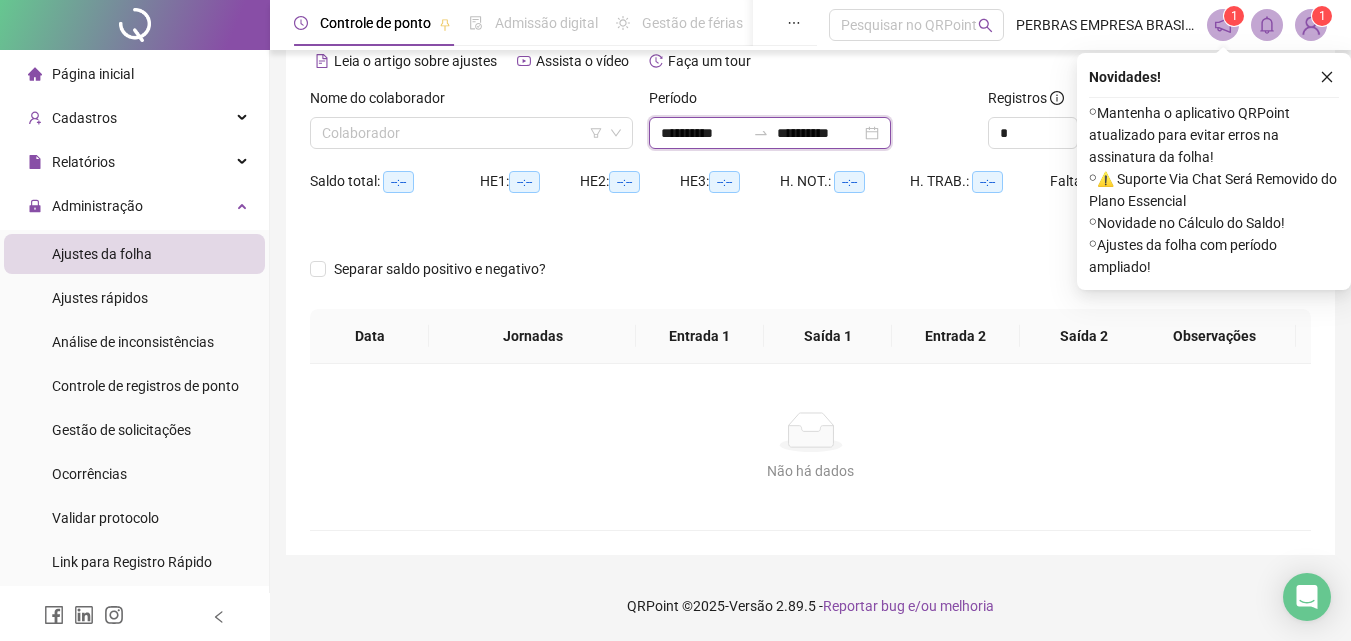 click on "**********" at bounding box center [703, 133] 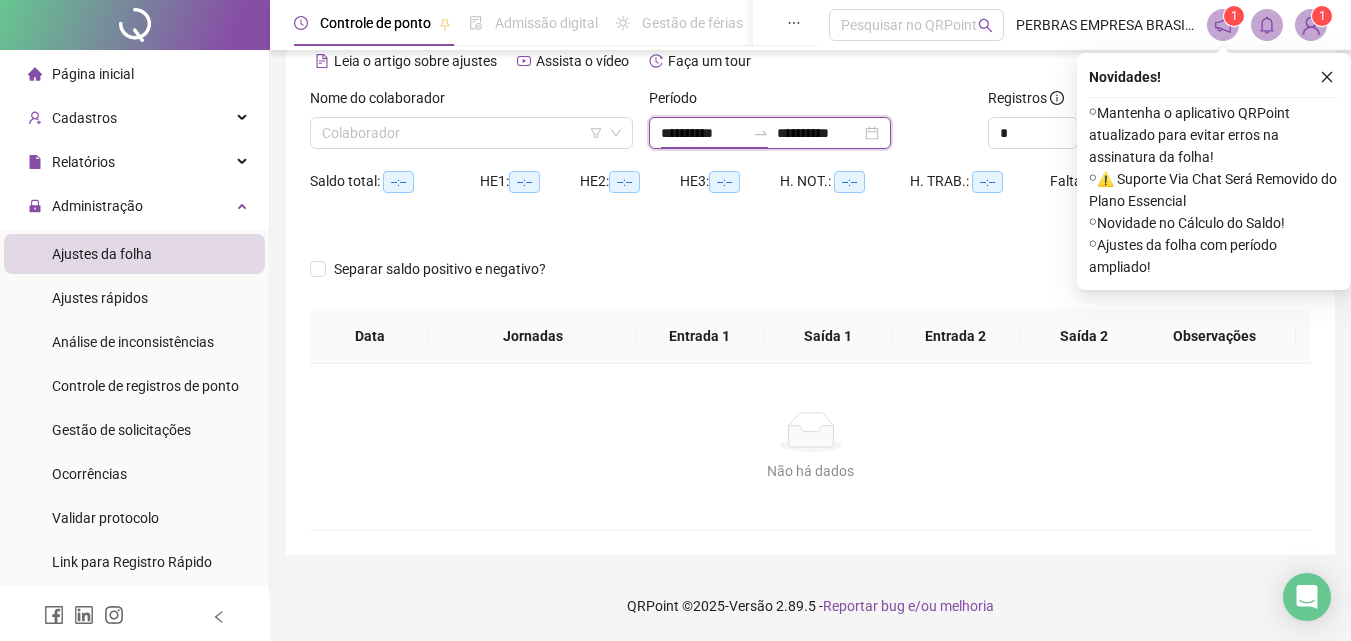 click on "**********" at bounding box center (703, 133) 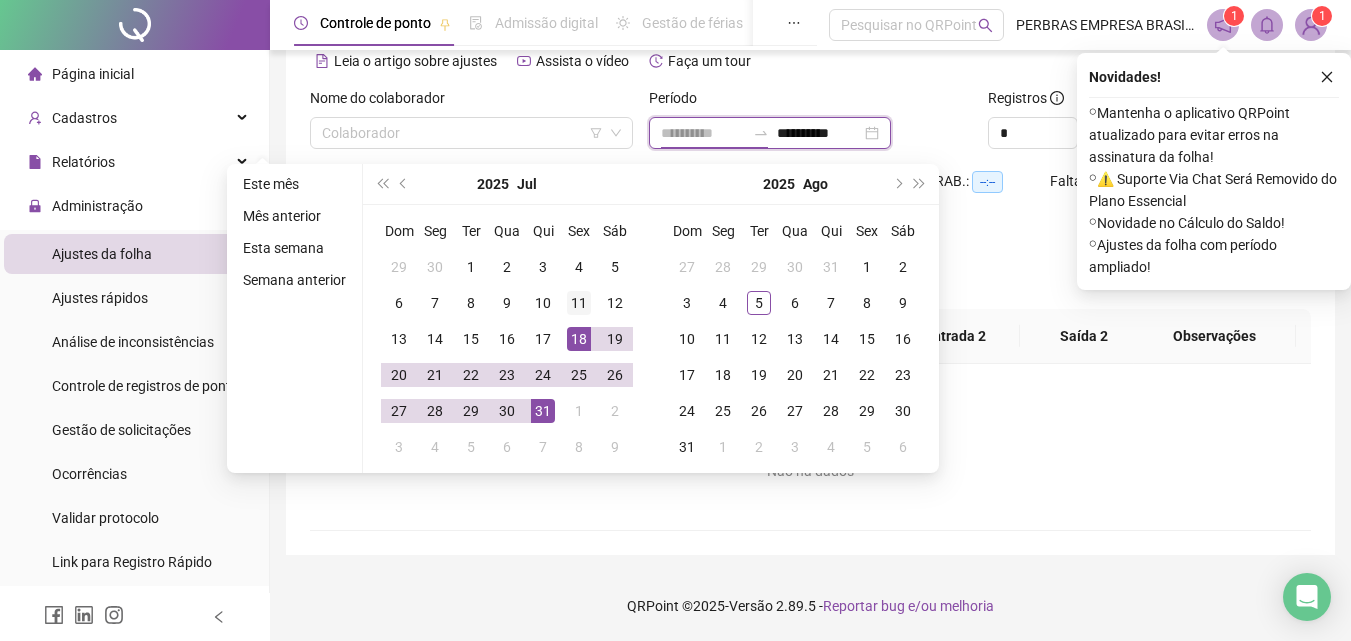 type on "**********" 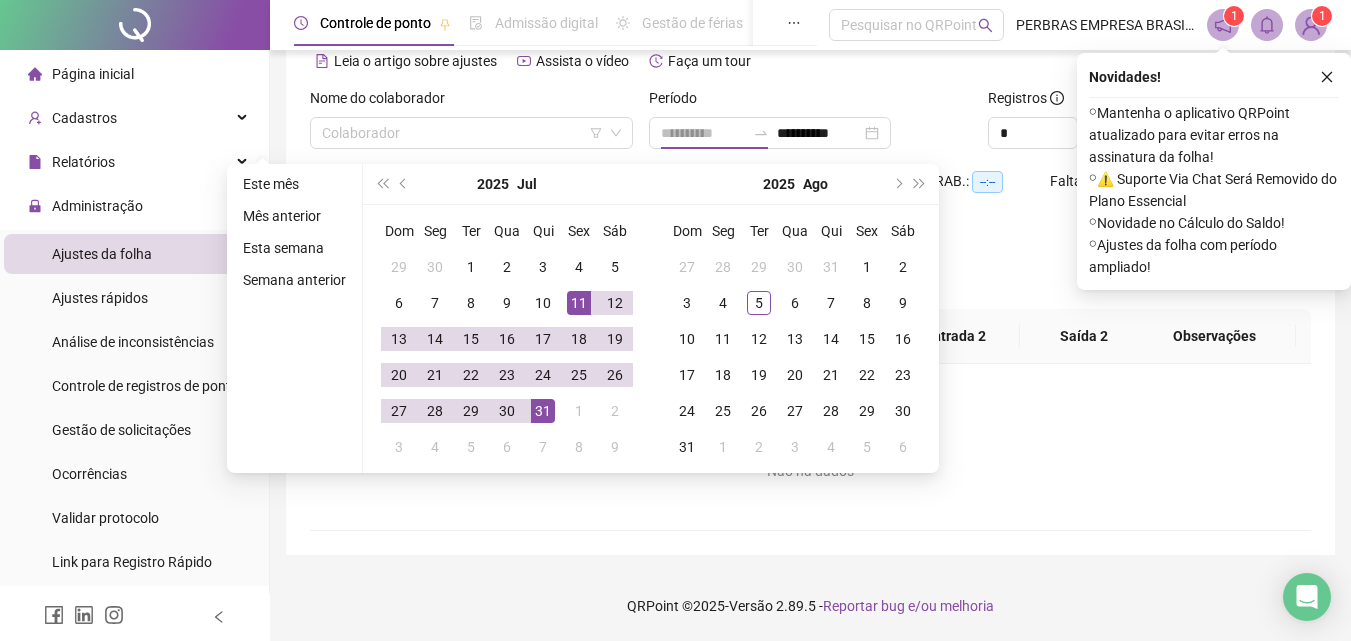 click on "11" at bounding box center [579, 303] 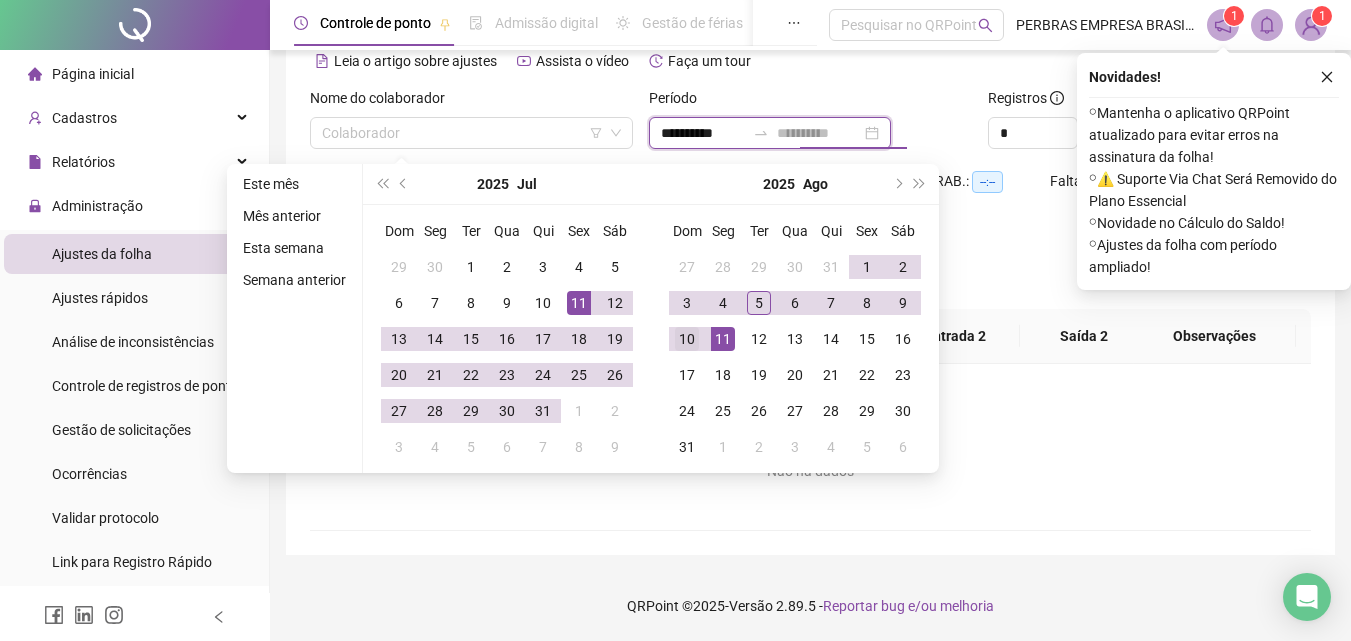 type on "**********" 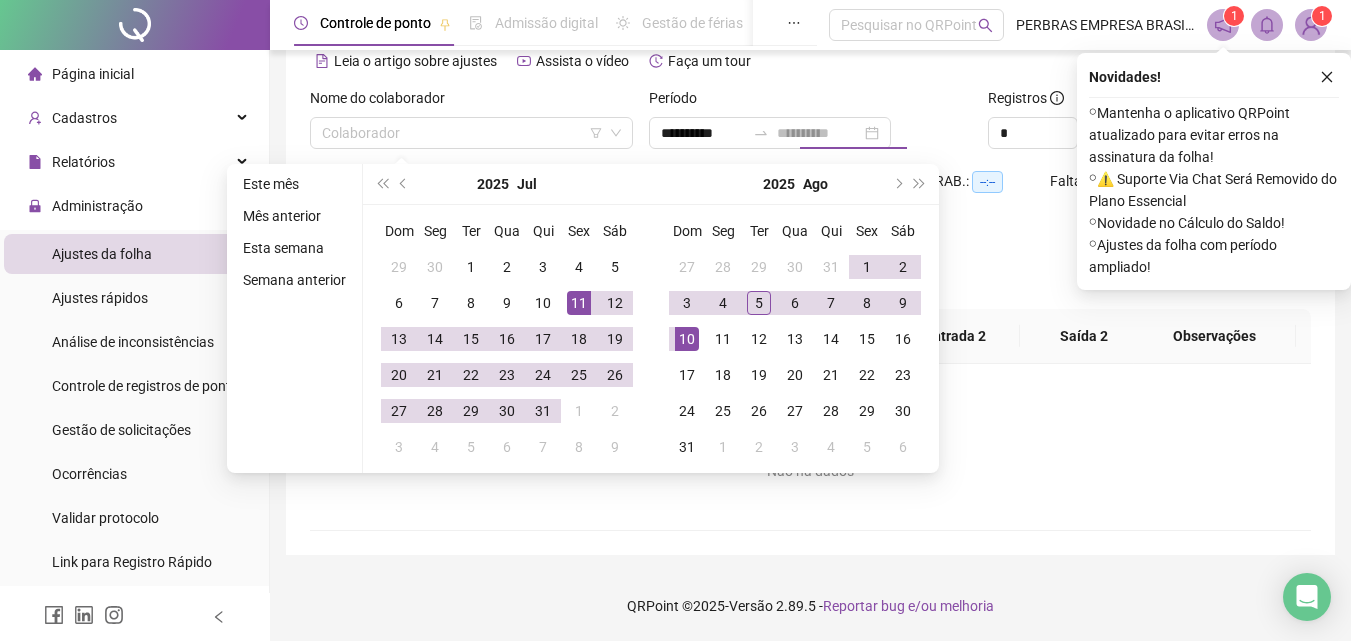 click on "10" at bounding box center [687, 339] 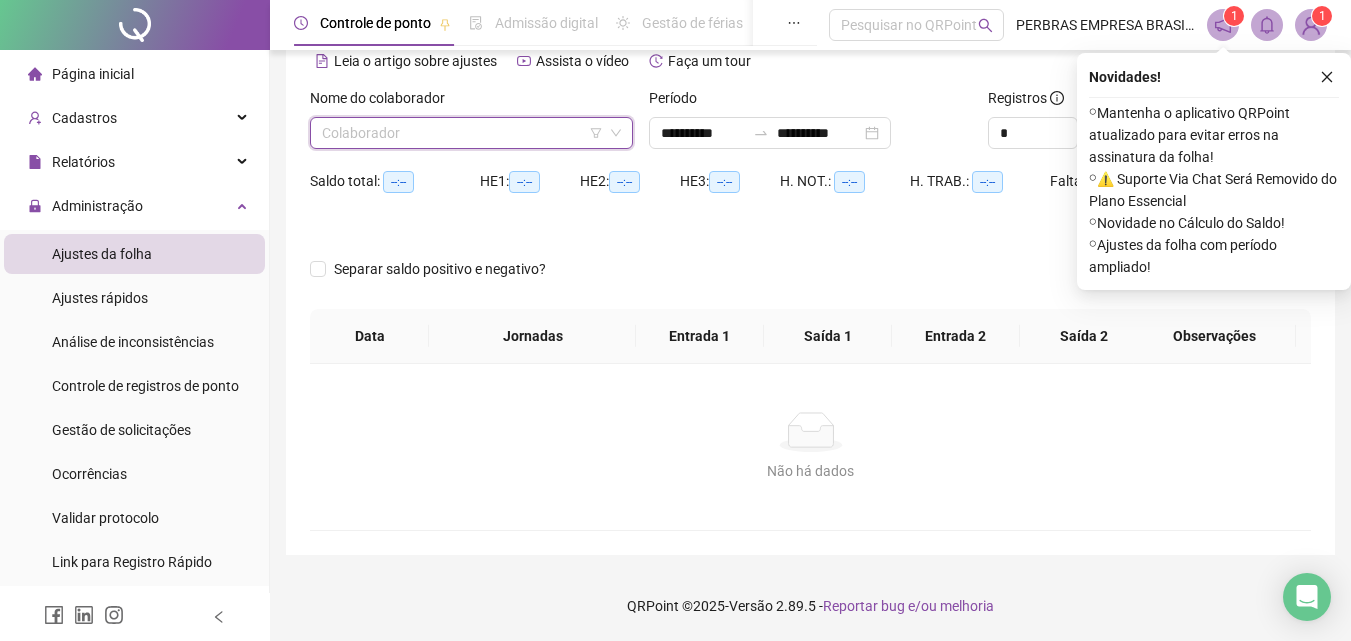 click at bounding box center (462, 133) 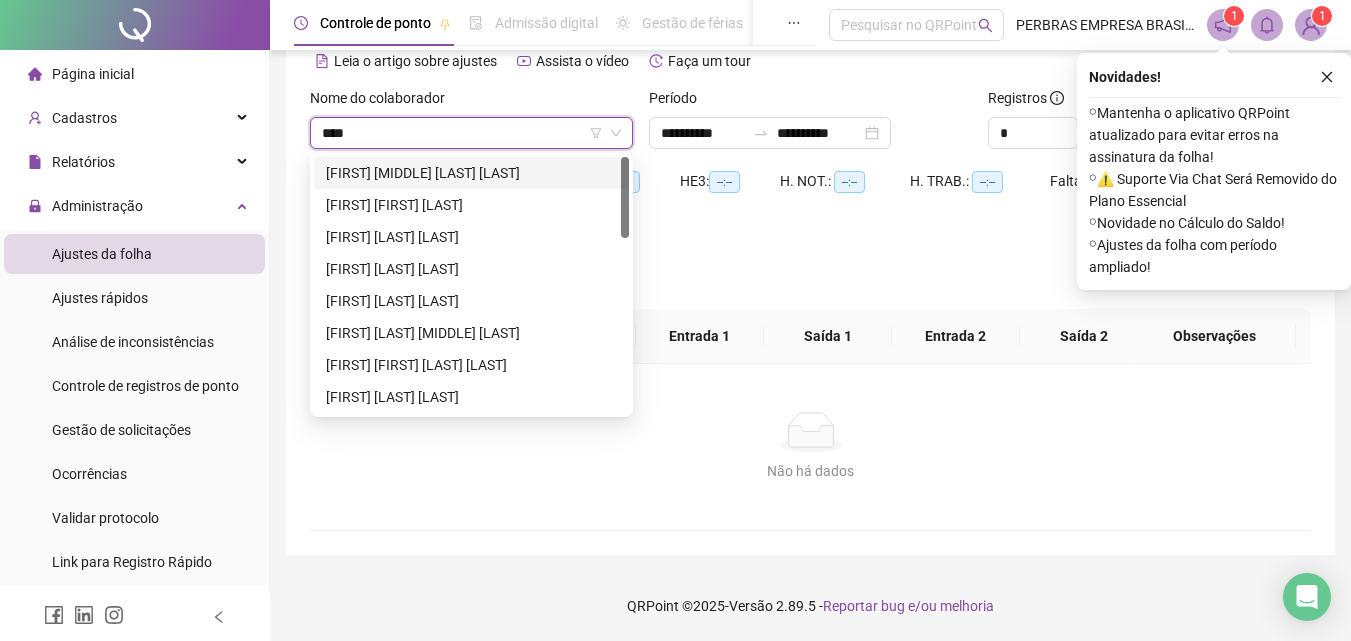 type on "*****" 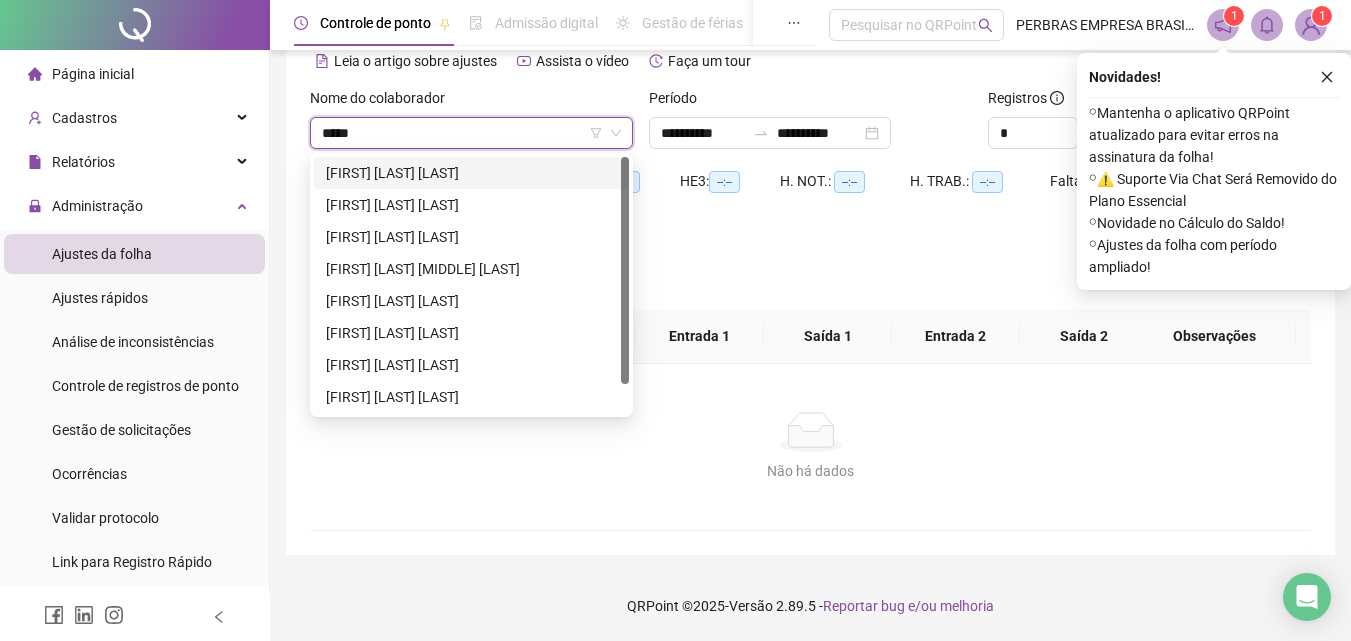 click on "[FIRST] [LAST] [LAST]" at bounding box center (471, 173) 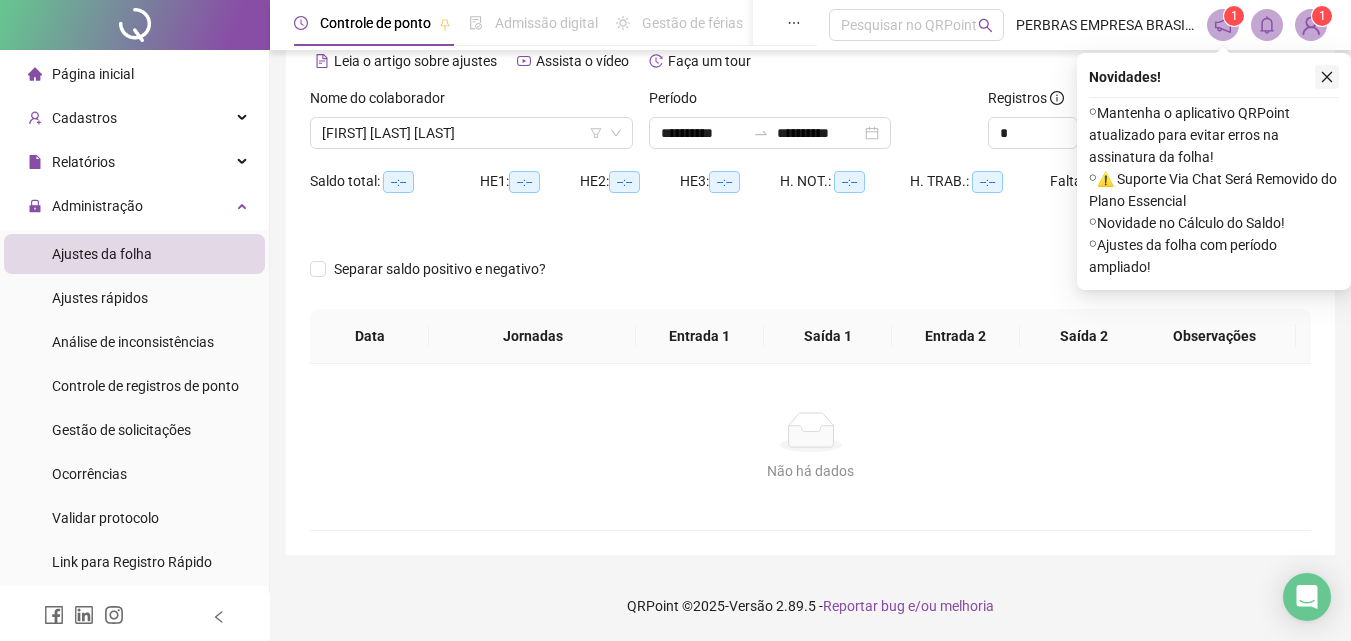click 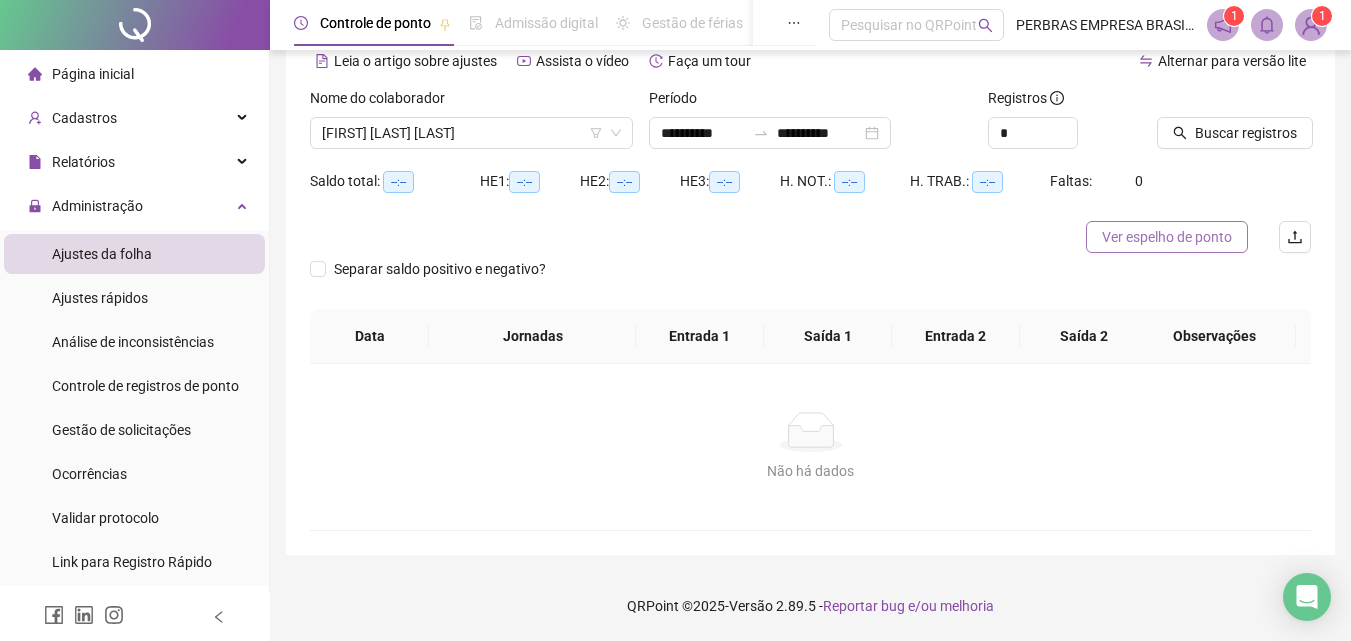 click on "Ver espelho de ponto" at bounding box center (1167, 237) 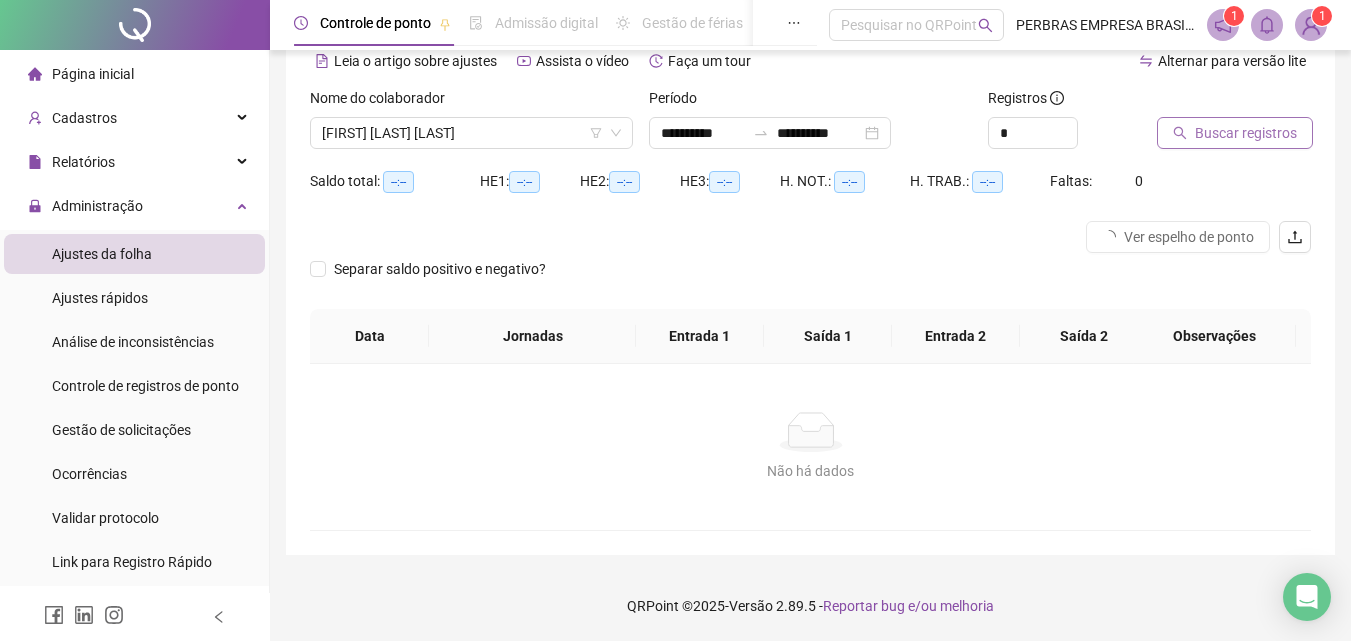 click on "Buscar registros" at bounding box center (1246, 133) 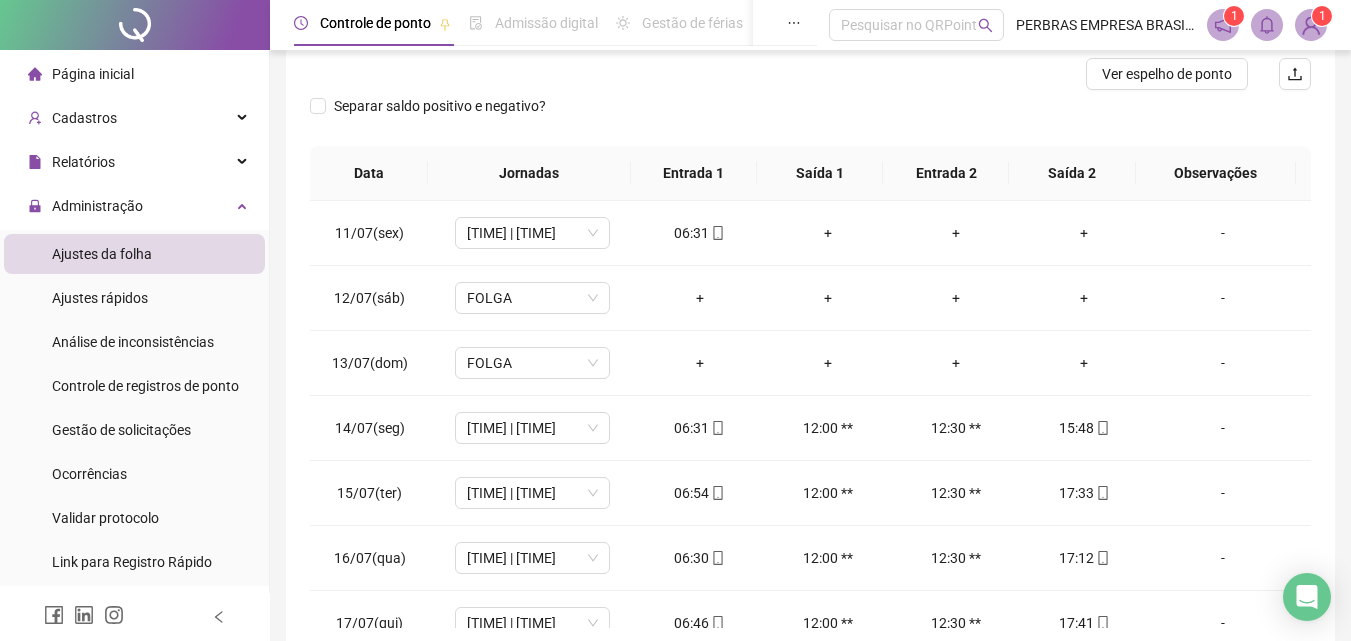 scroll, scrollTop: 357, scrollLeft: 0, axis: vertical 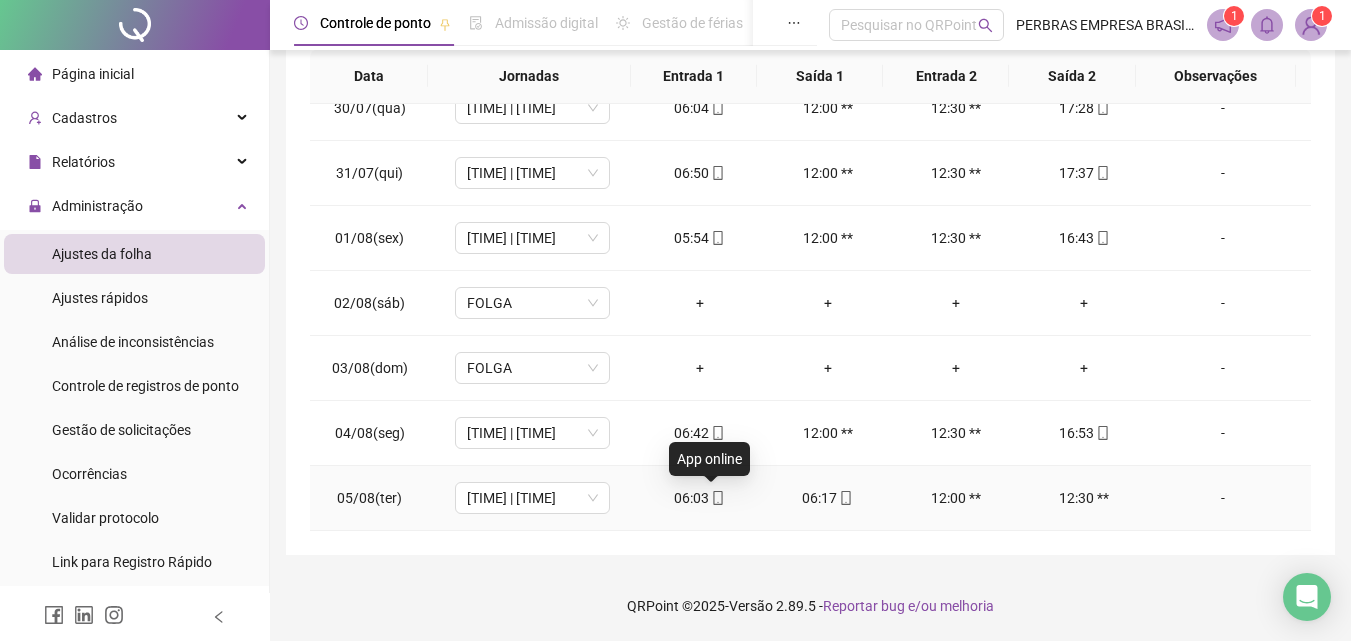 click 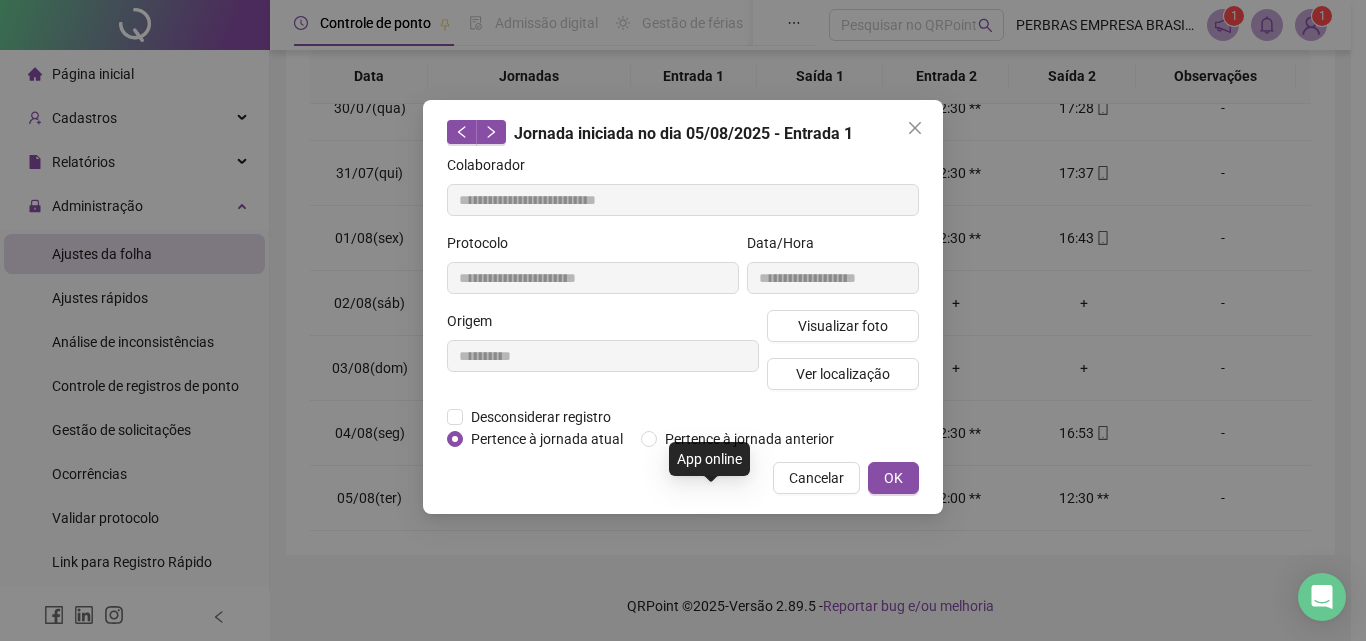 type on "**********" 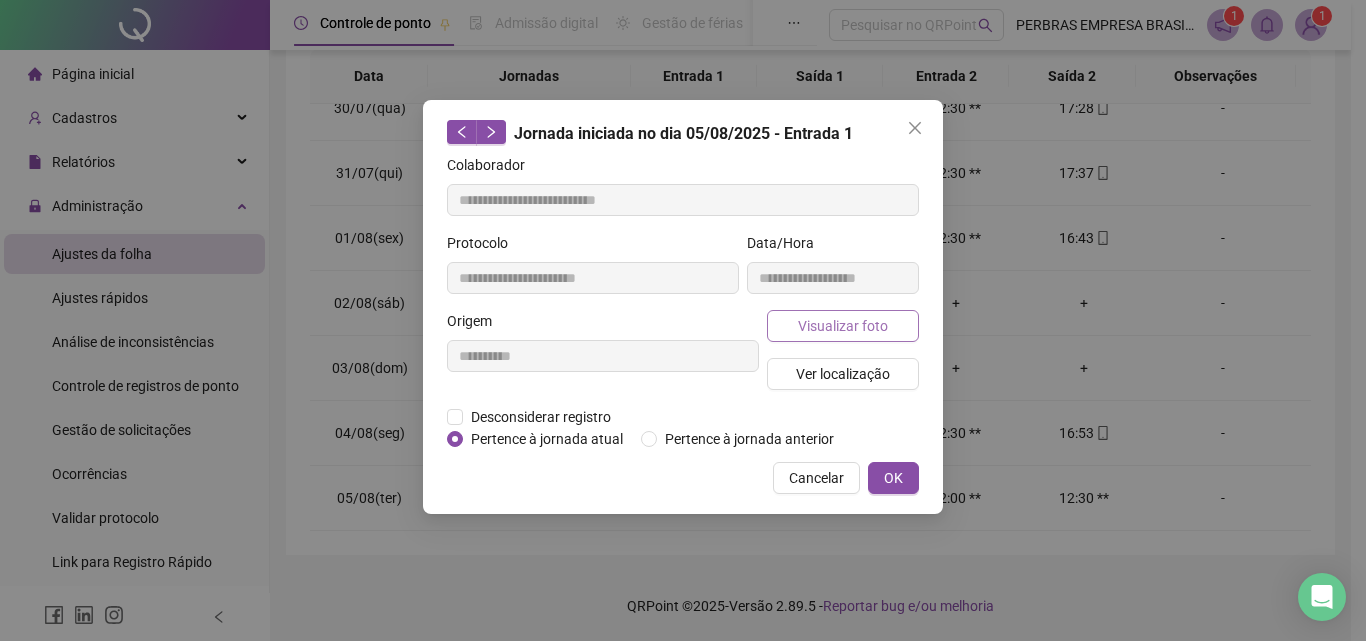 click on "Visualizar foto" at bounding box center [843, 326] 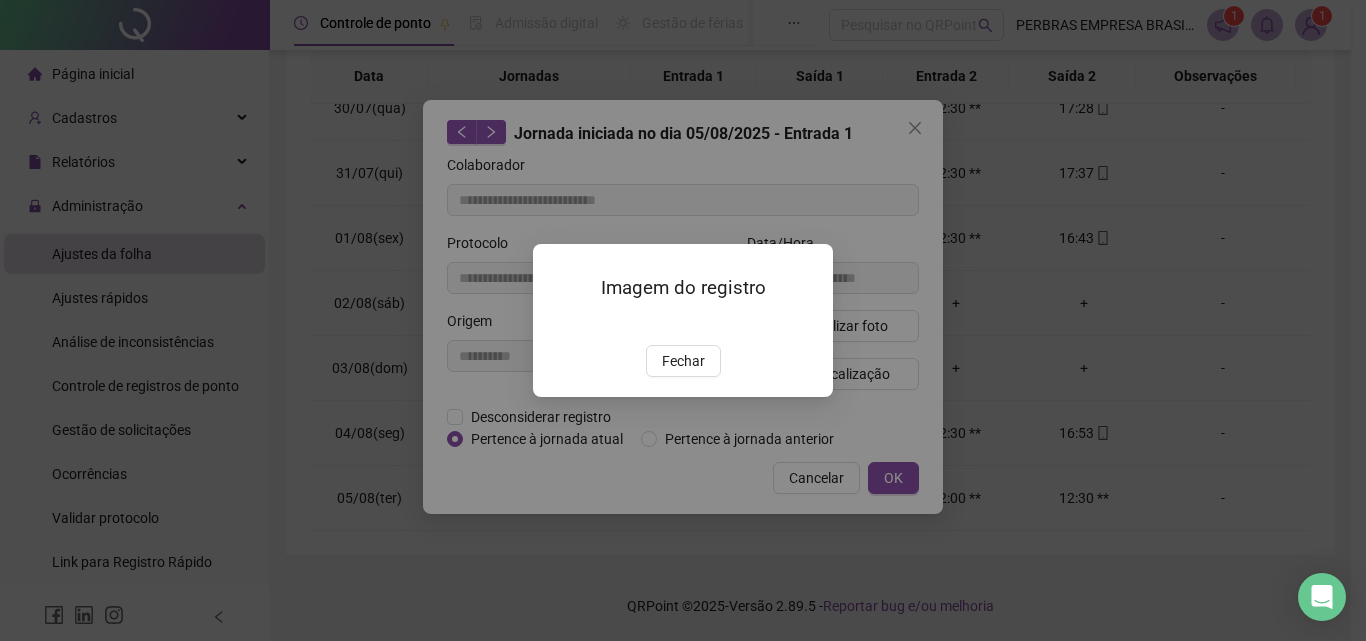 drag, startPoint x: 670, startPoint y: 481, endPoint x: 683, endPoint y: 480, distance: 13.038404 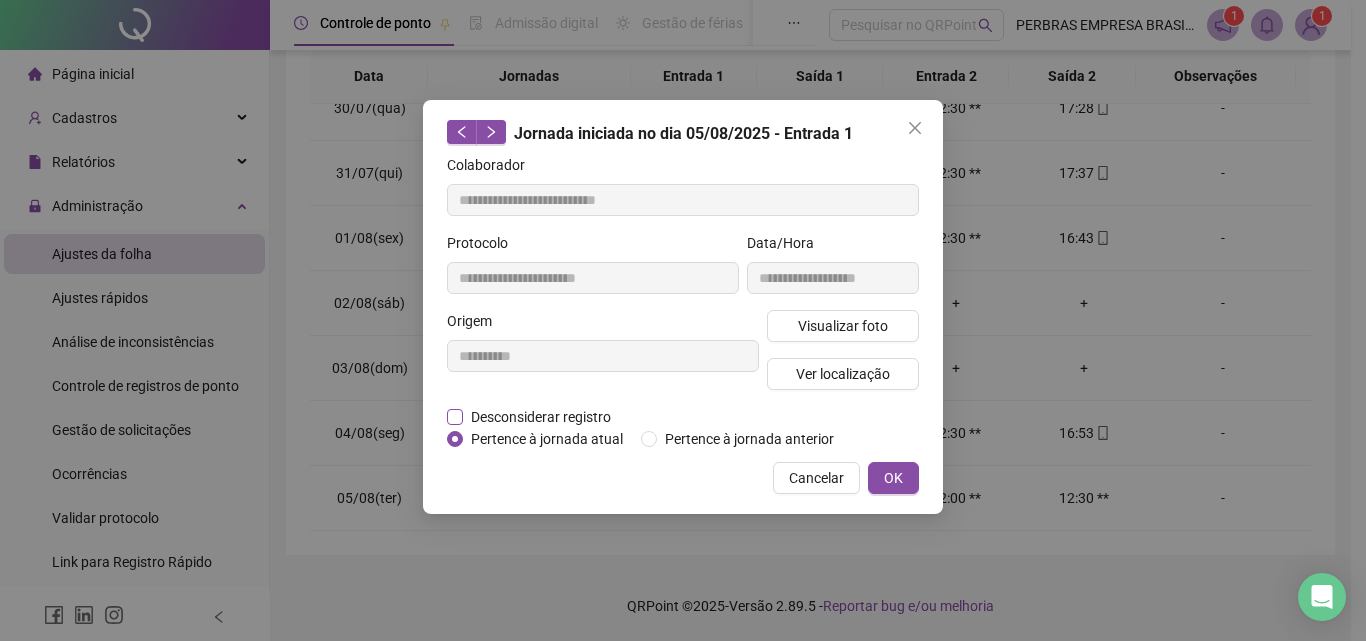 click on "Desconsiderar registro" at bounding box center [541, 417] 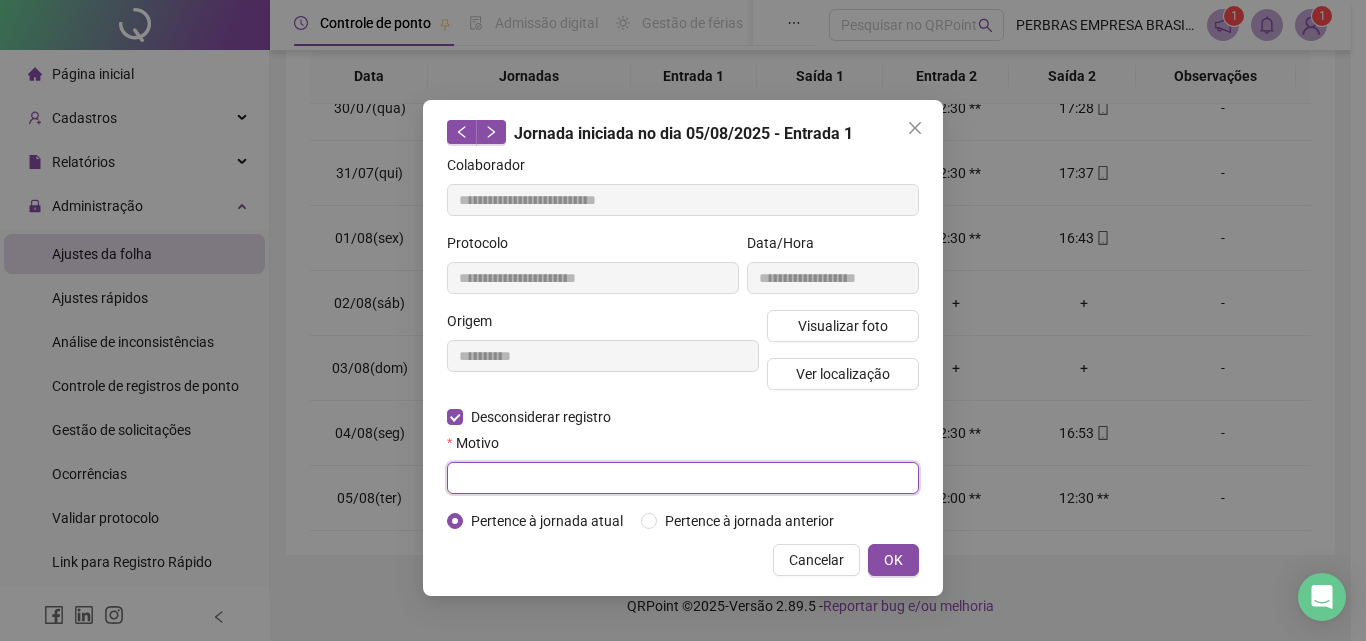 click at bounding box center [683, 478] 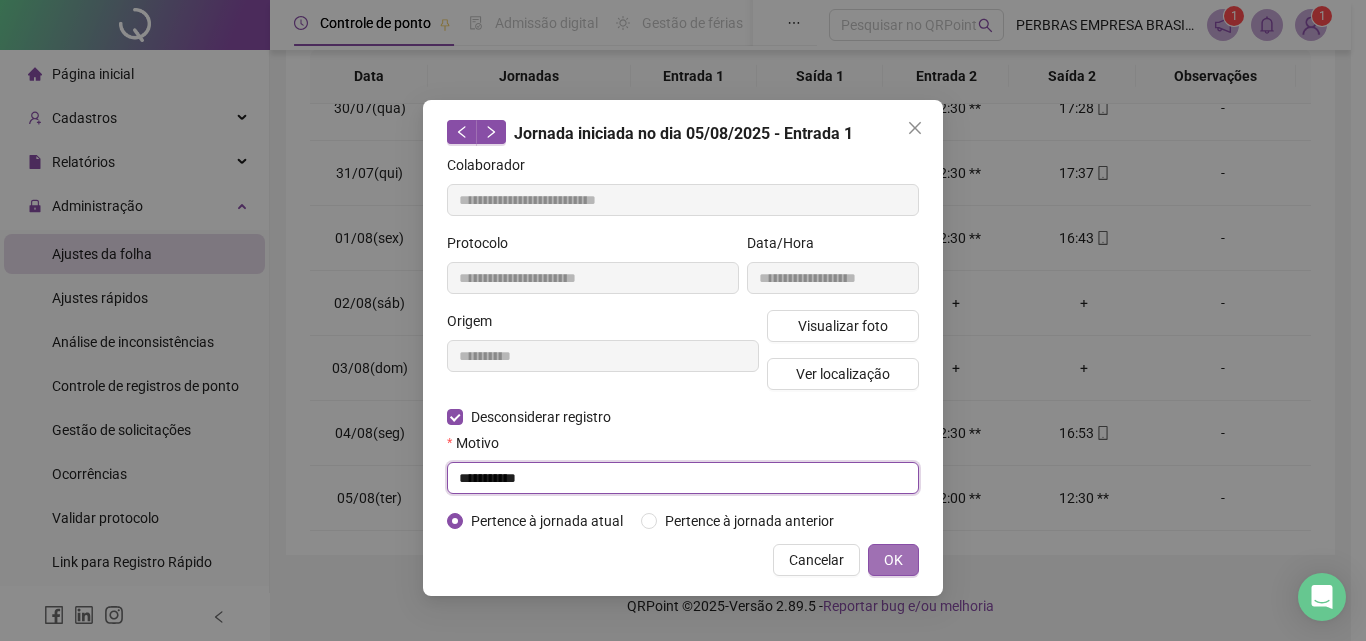 type on "**********" 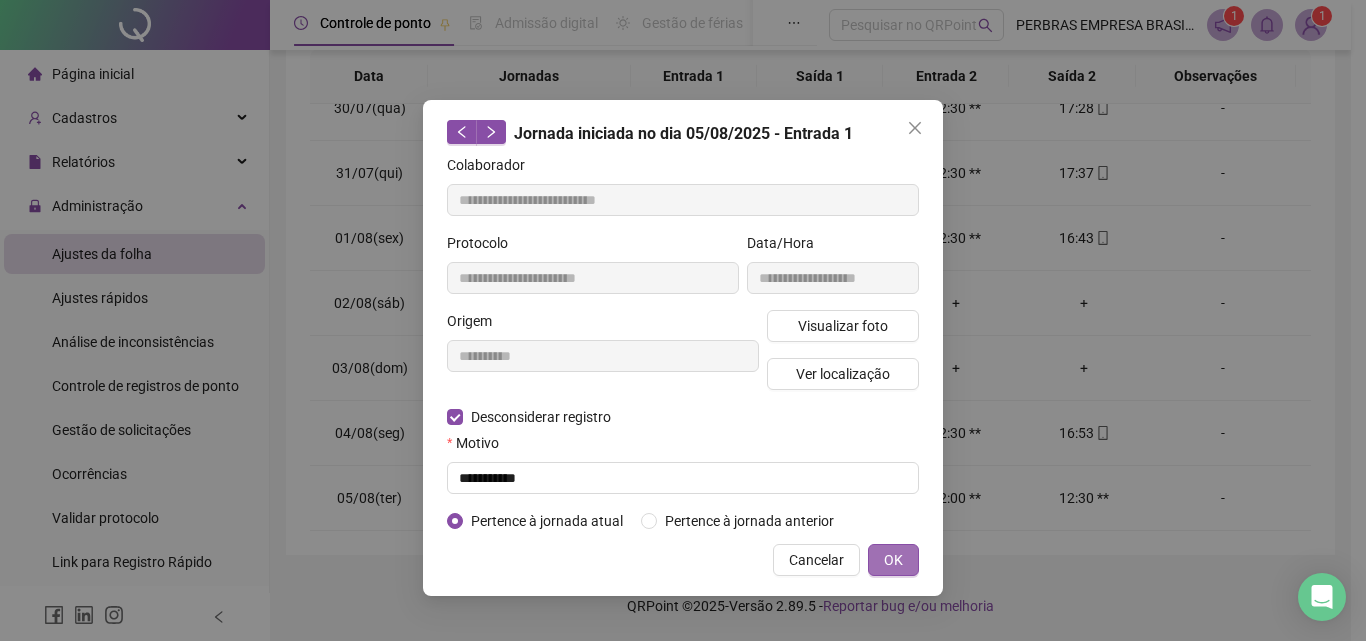 click on "OK" at bounding box center [893, 560] 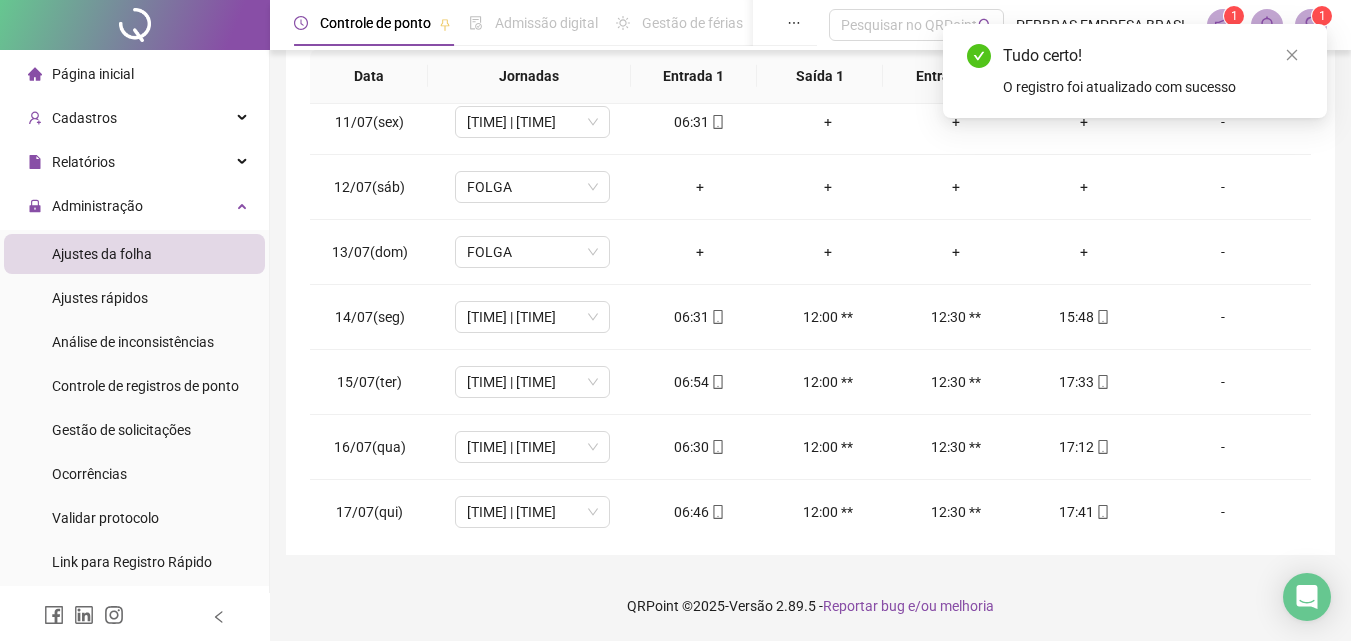 scroll, scrollTop: 0, scrollLeft: 0, axis: both 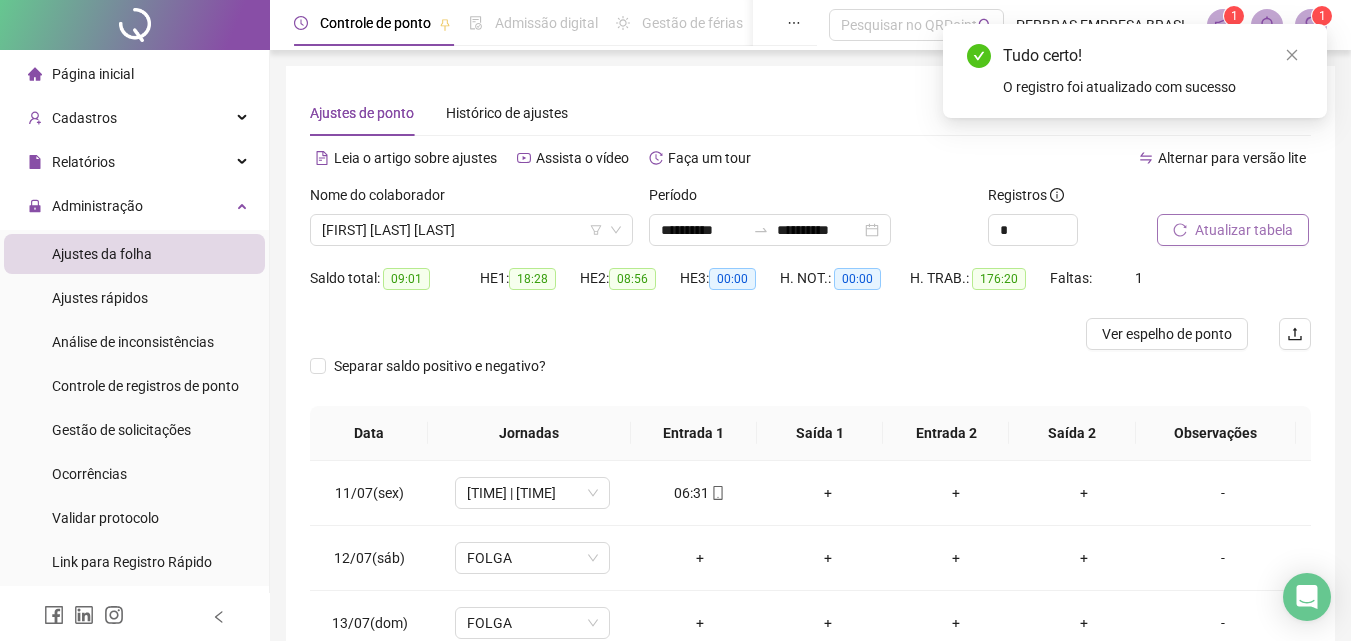 click on "Atualizar tabela" at bounding box center [1244, 230] 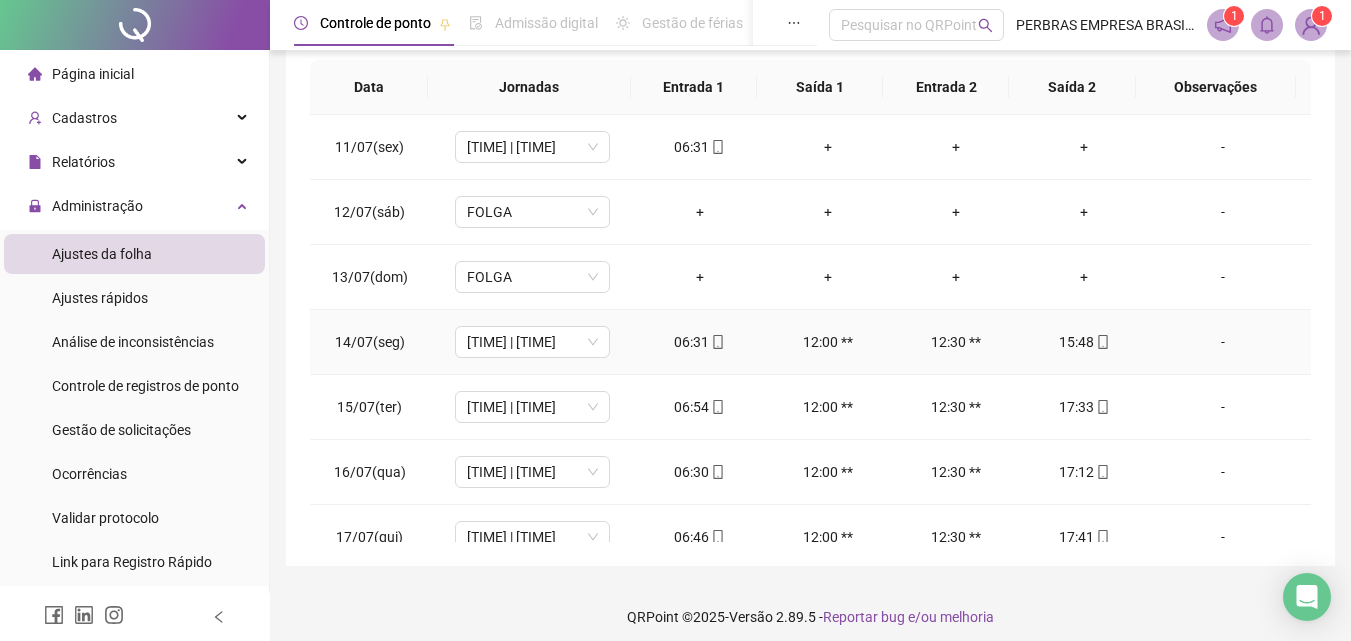 scroll, scrollTop: 357, scrollLeft: 0, axis: vertical 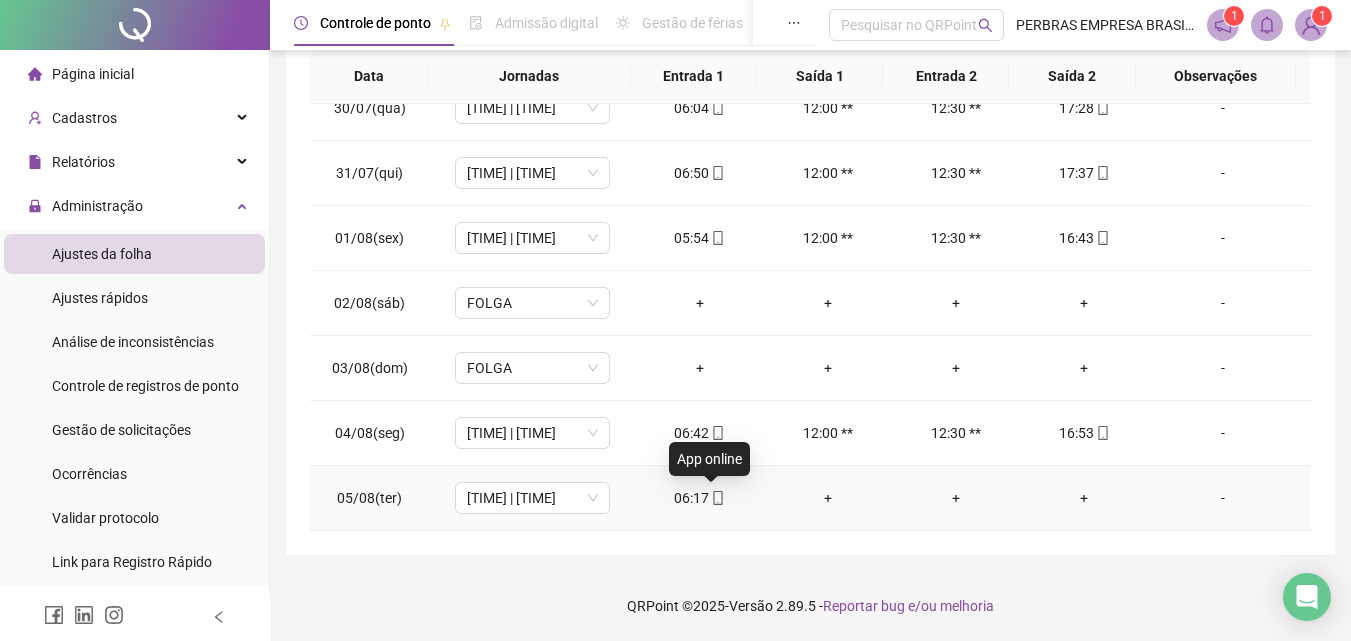 click 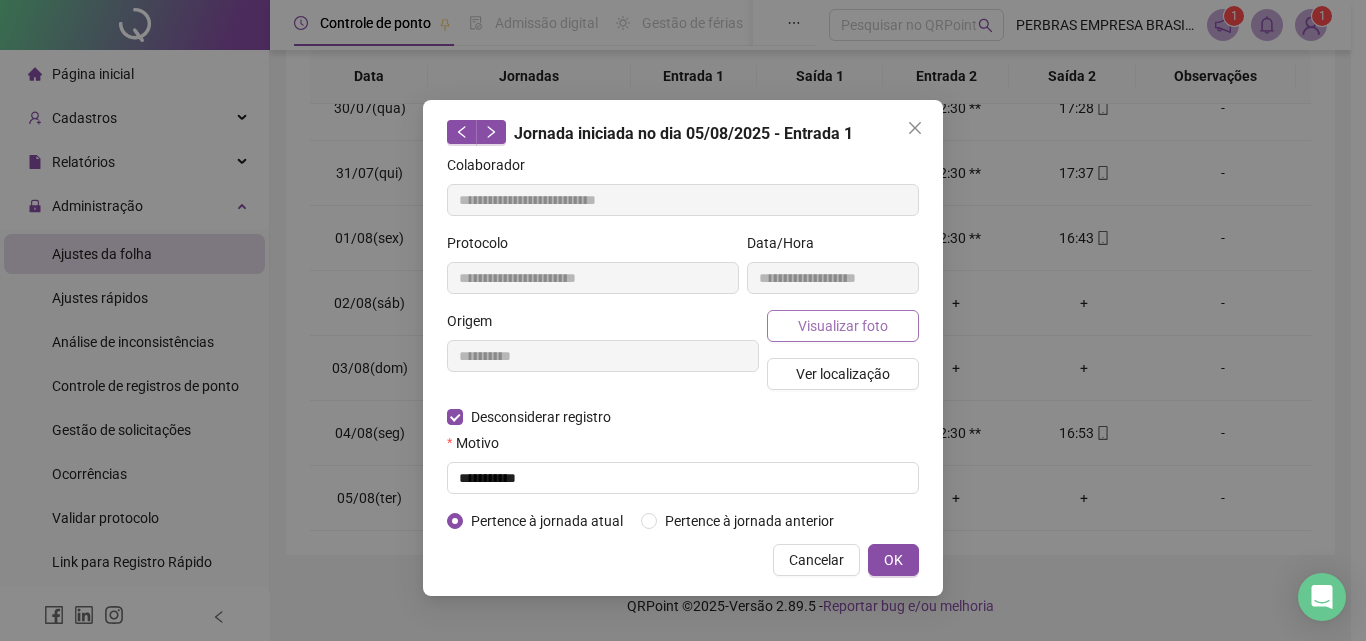 type on "**********" 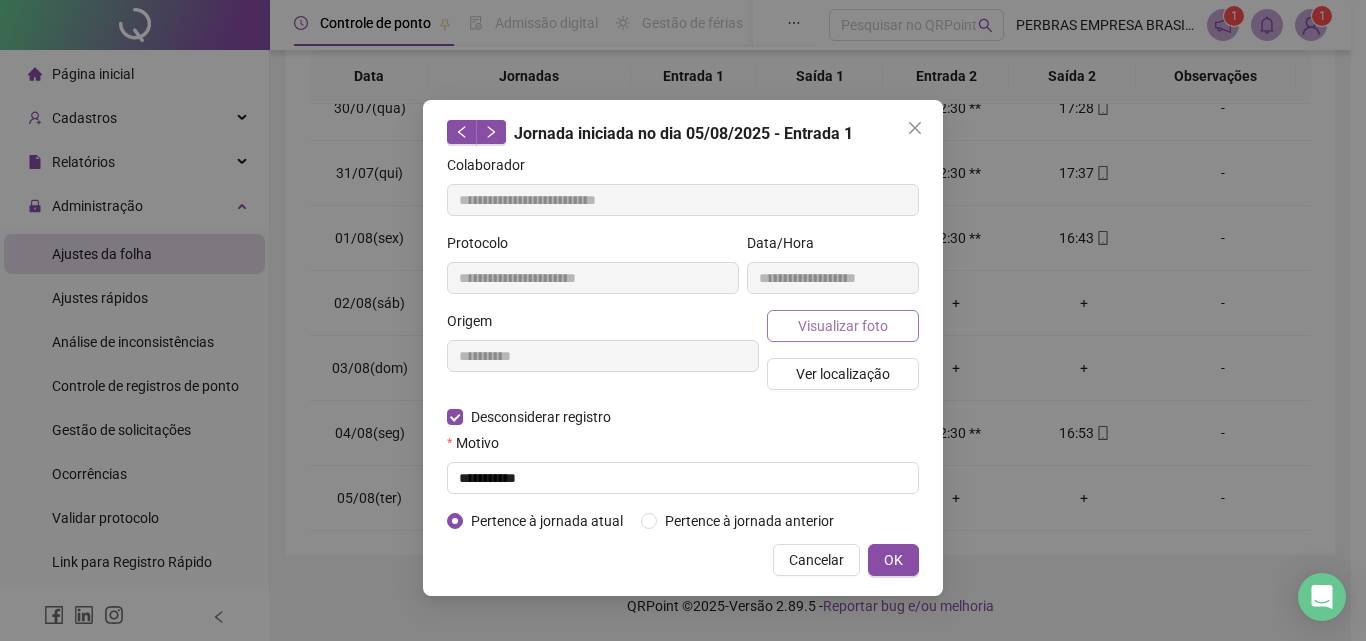 type on "**********" 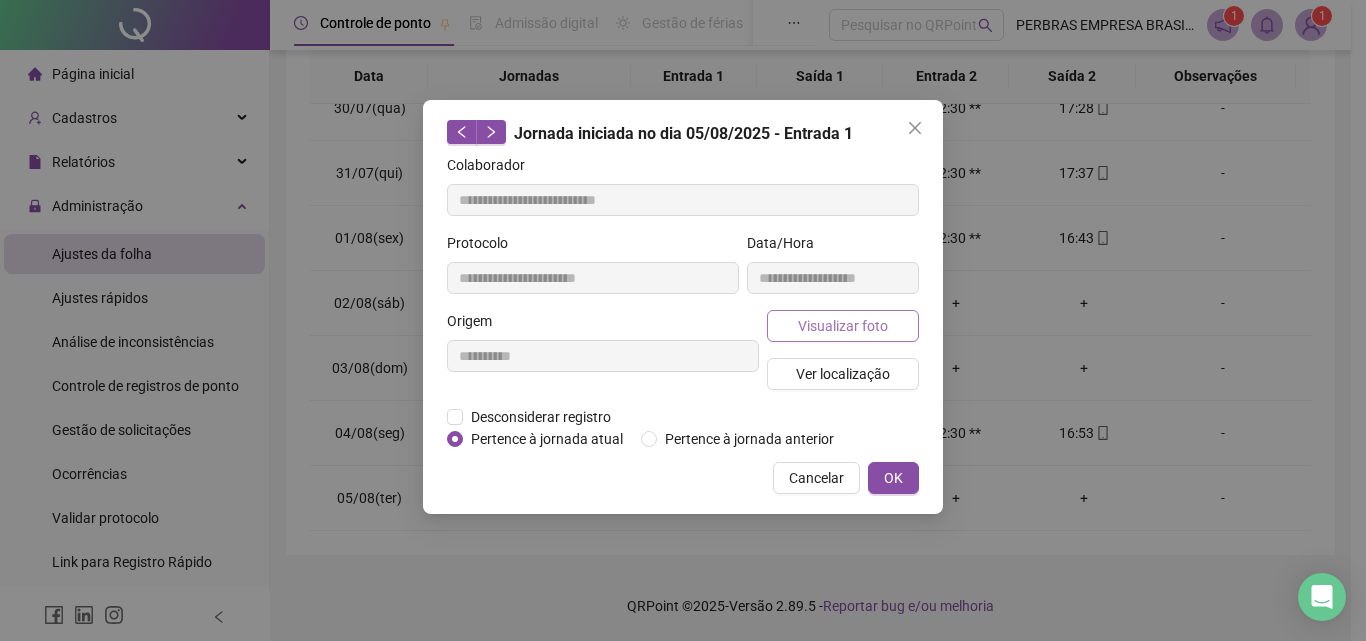 click on "Visualizar foto" at bounding box center [843, 326] 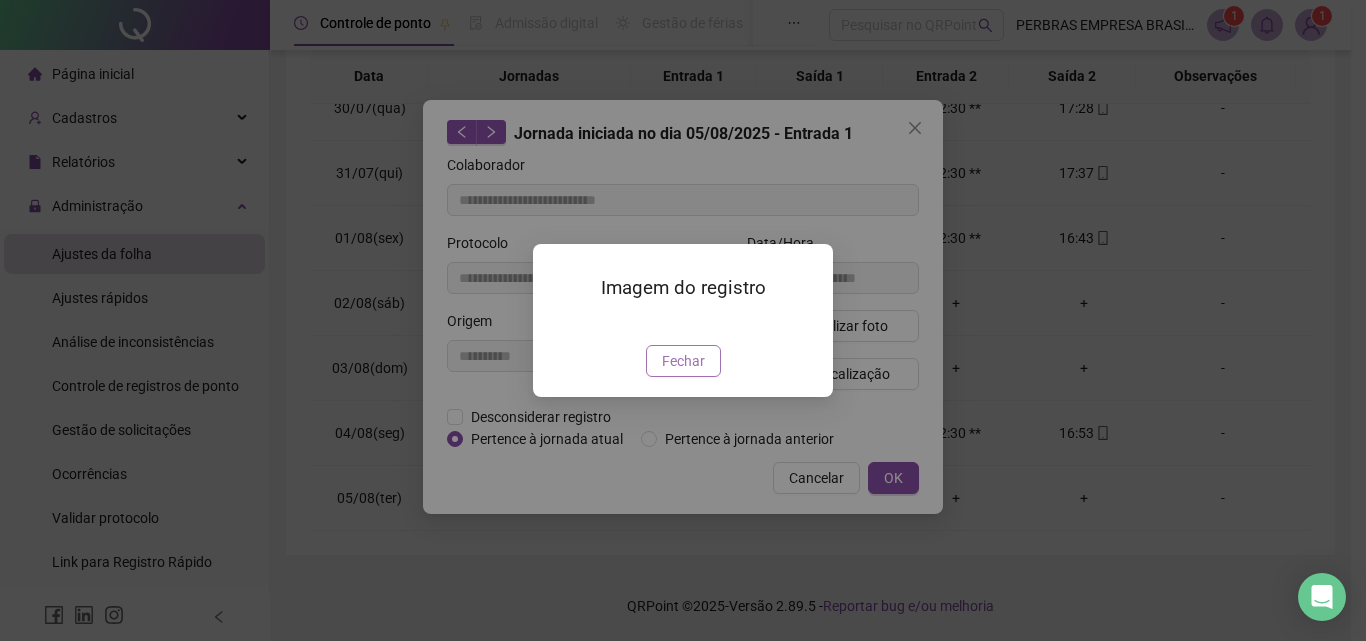 click on "Fechar" at bounding box center (683, 361) 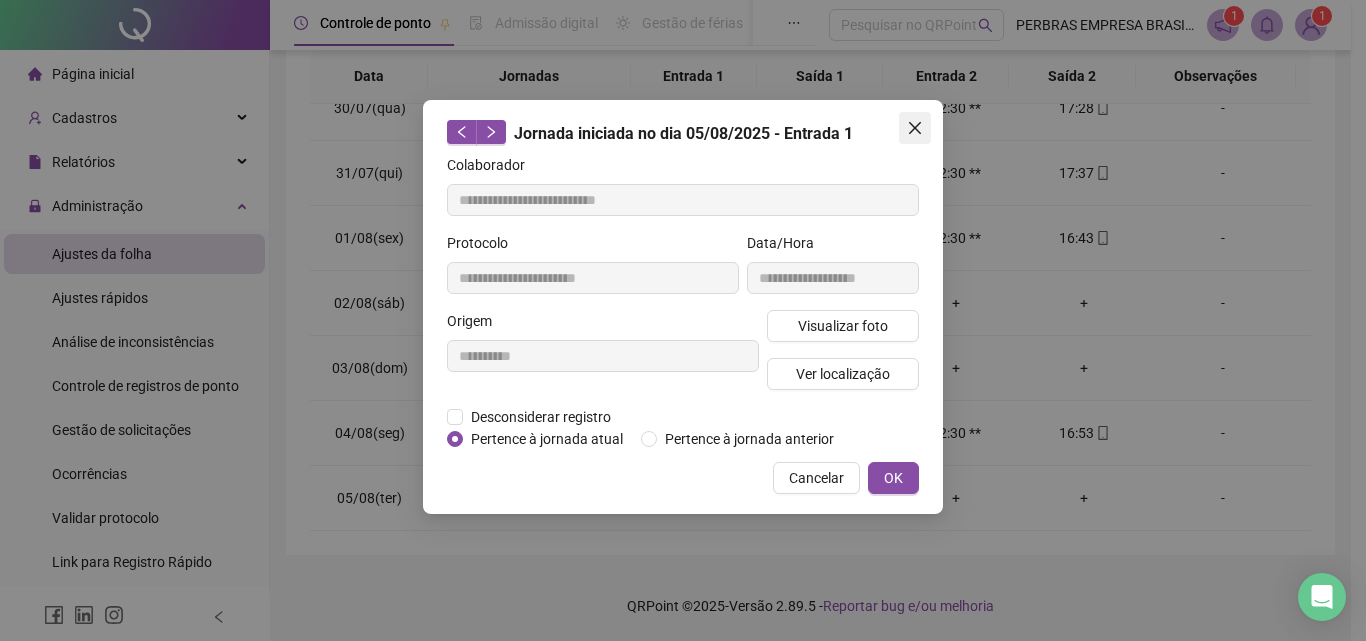 click 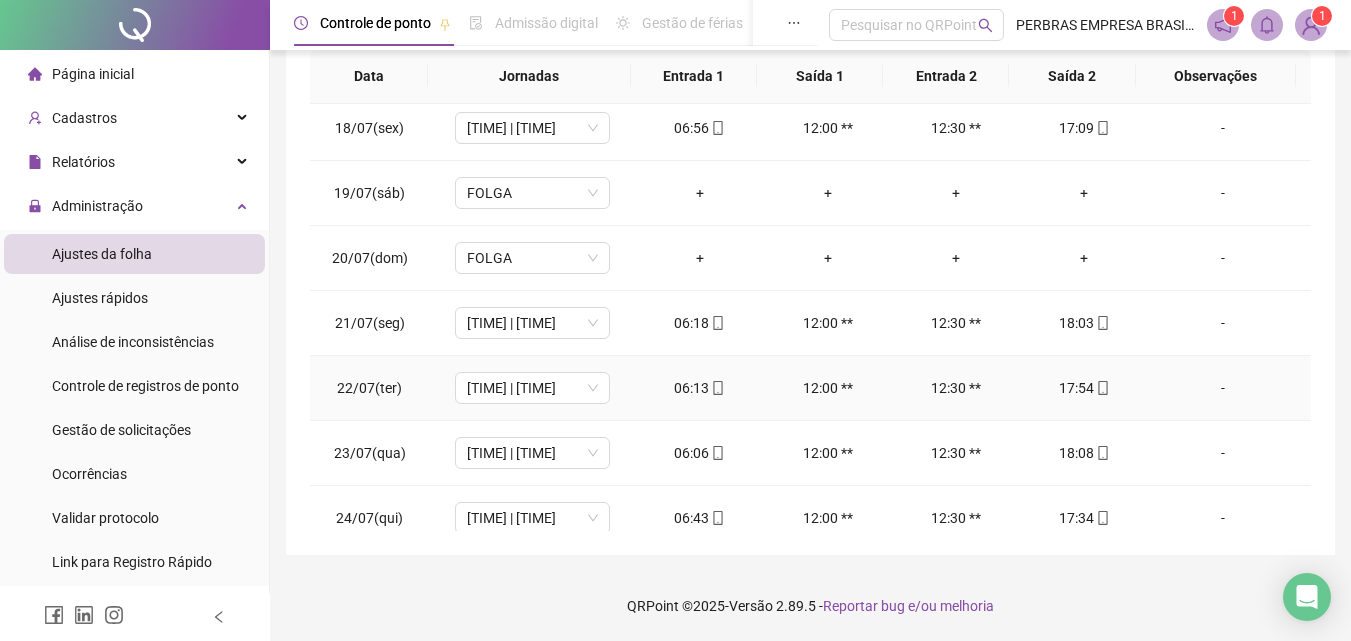 scroll, scrollTop: 0, scrollLeft: 0, axis: both 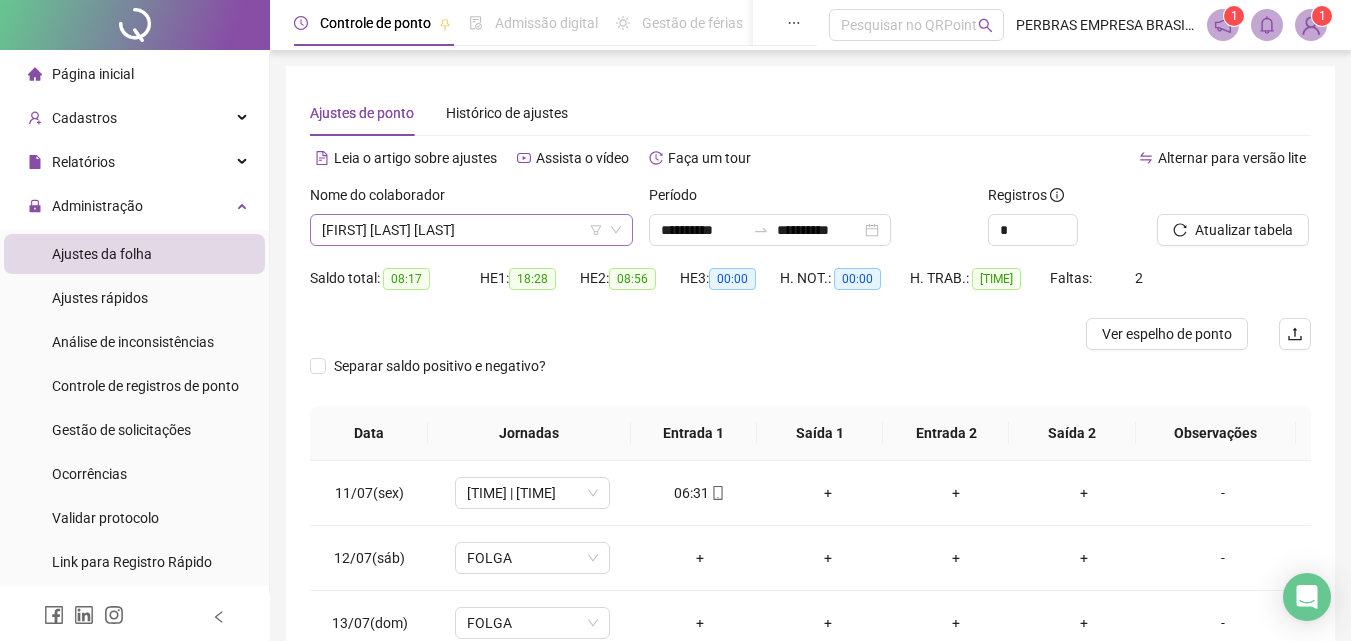 click on "[FIRST] [LAST] [LAST]" at bounding box center [471, 230] 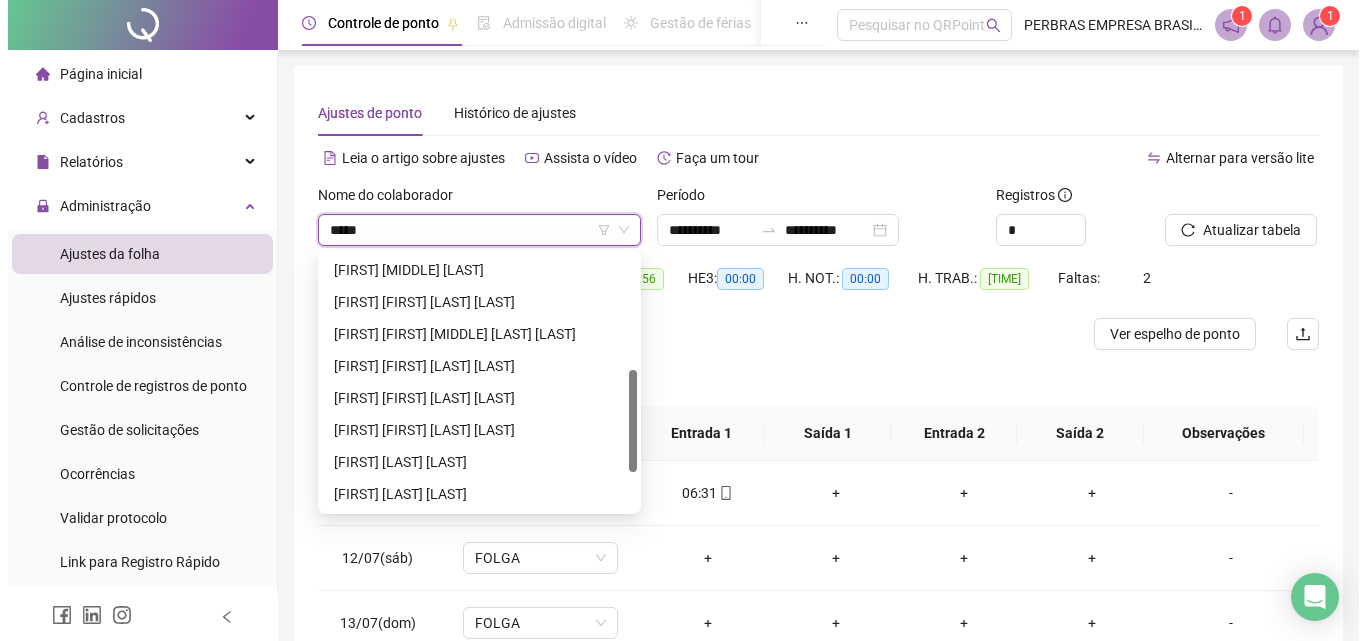 scroll, scrollTop: 0, scrollLeft: 0, axis: both 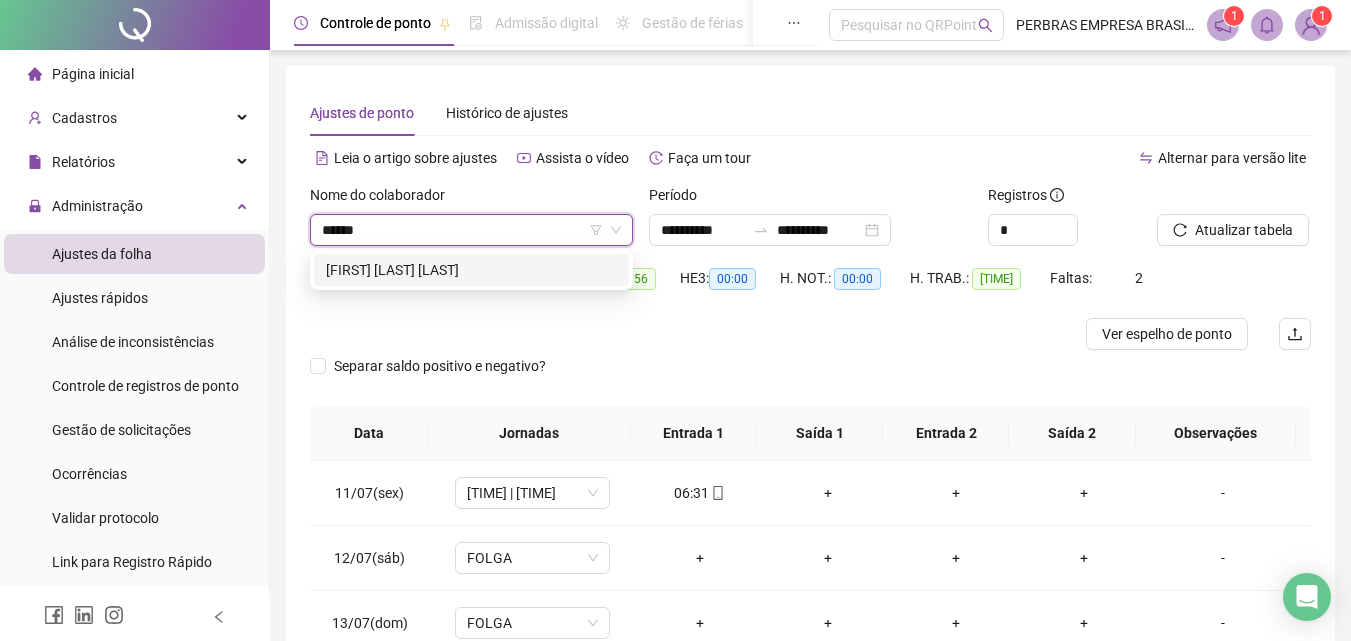 type on "*******" 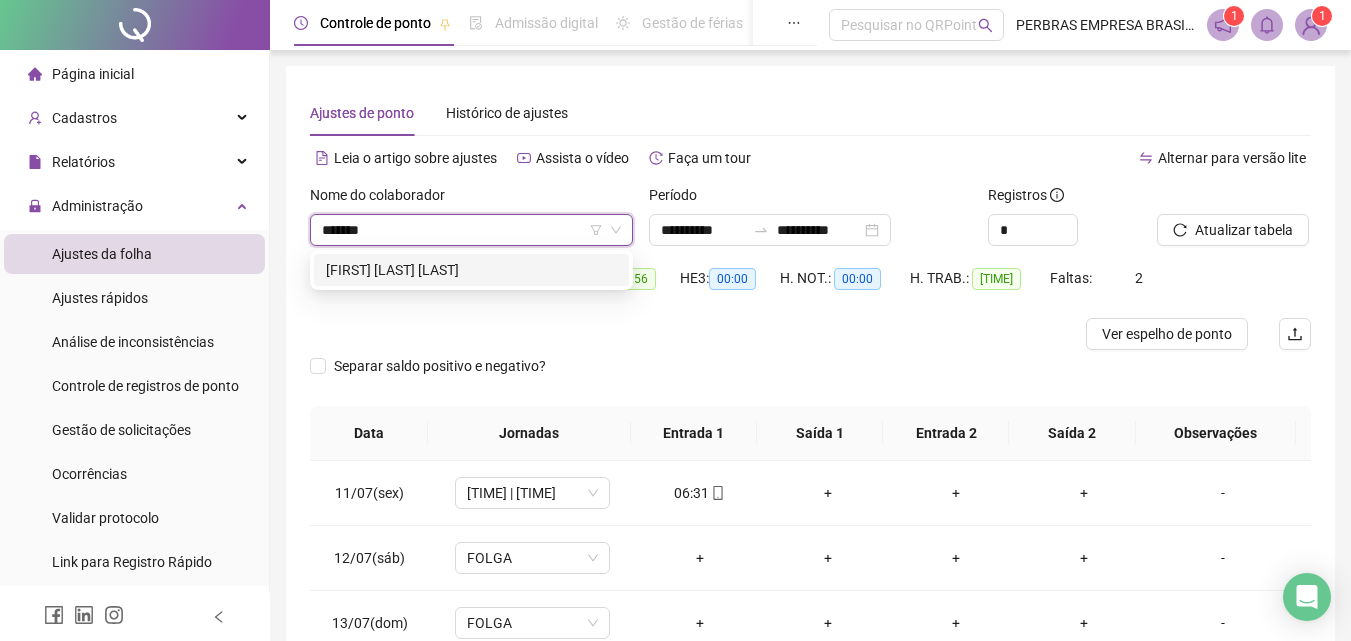 click on "[FIRST] [LAST] [LAST]" at bounding box center (471, 270) 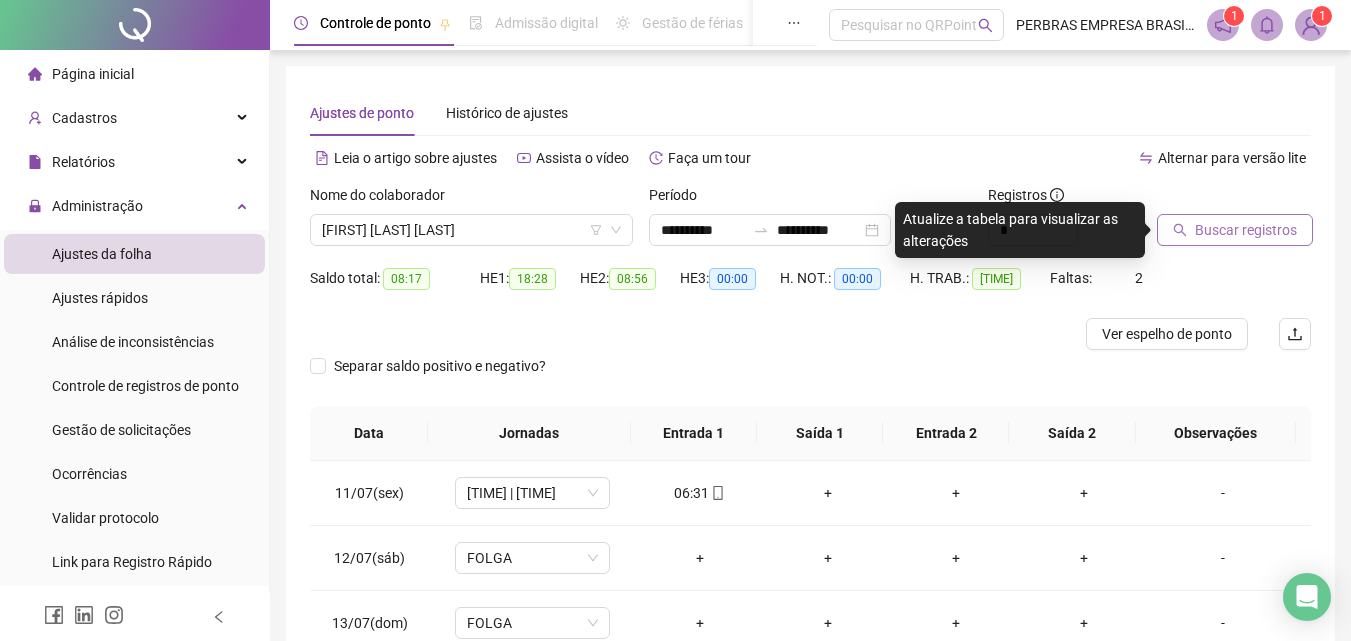 click on "Buscar registros" at bounding box center (1246, 230) 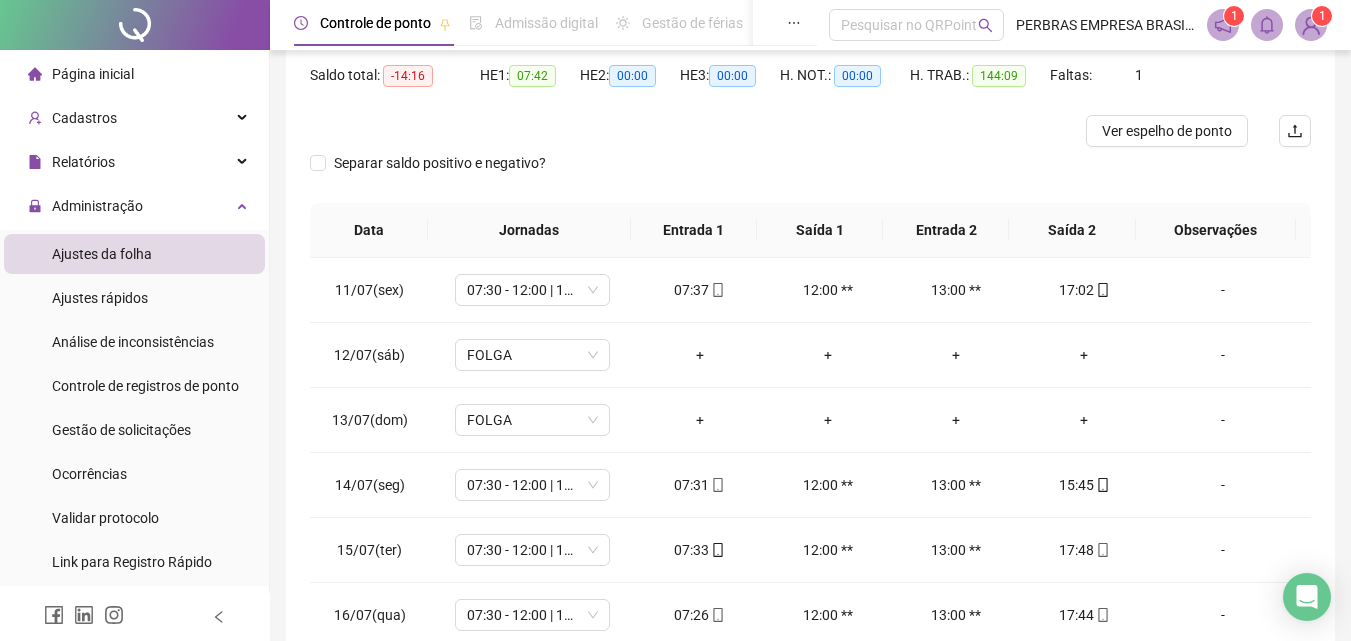 scroll, scrollTop: 357, scrollLeft: 0, axis: vertical 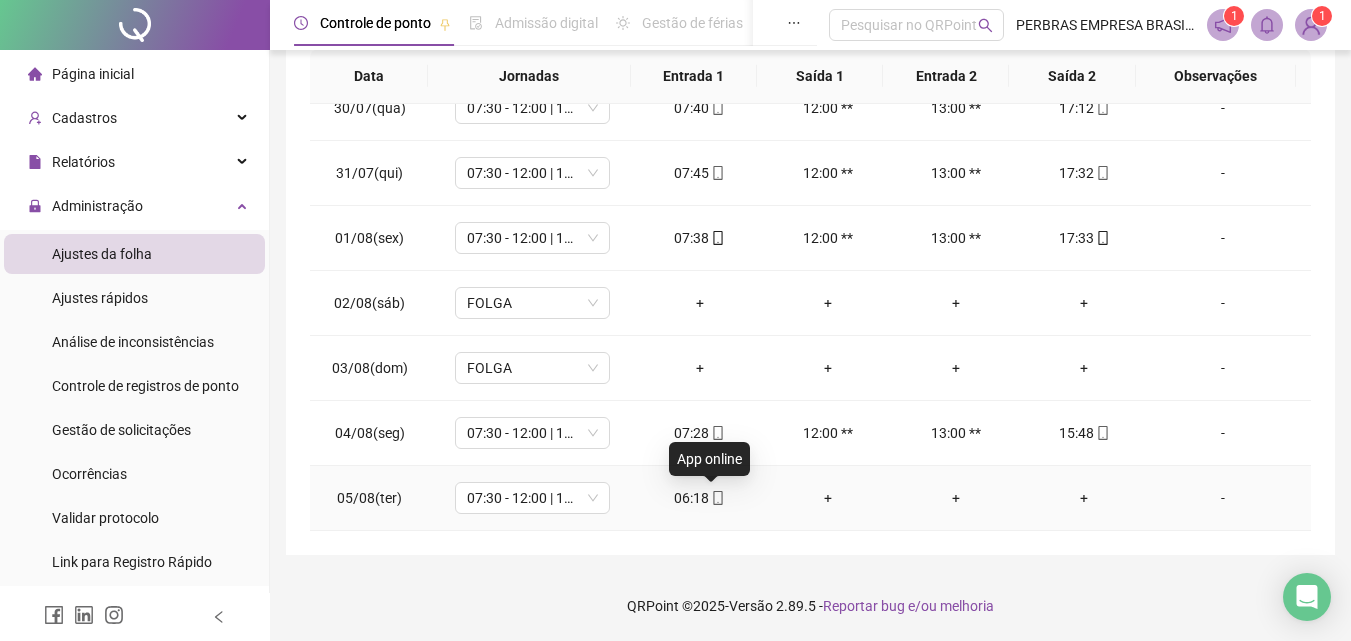 click 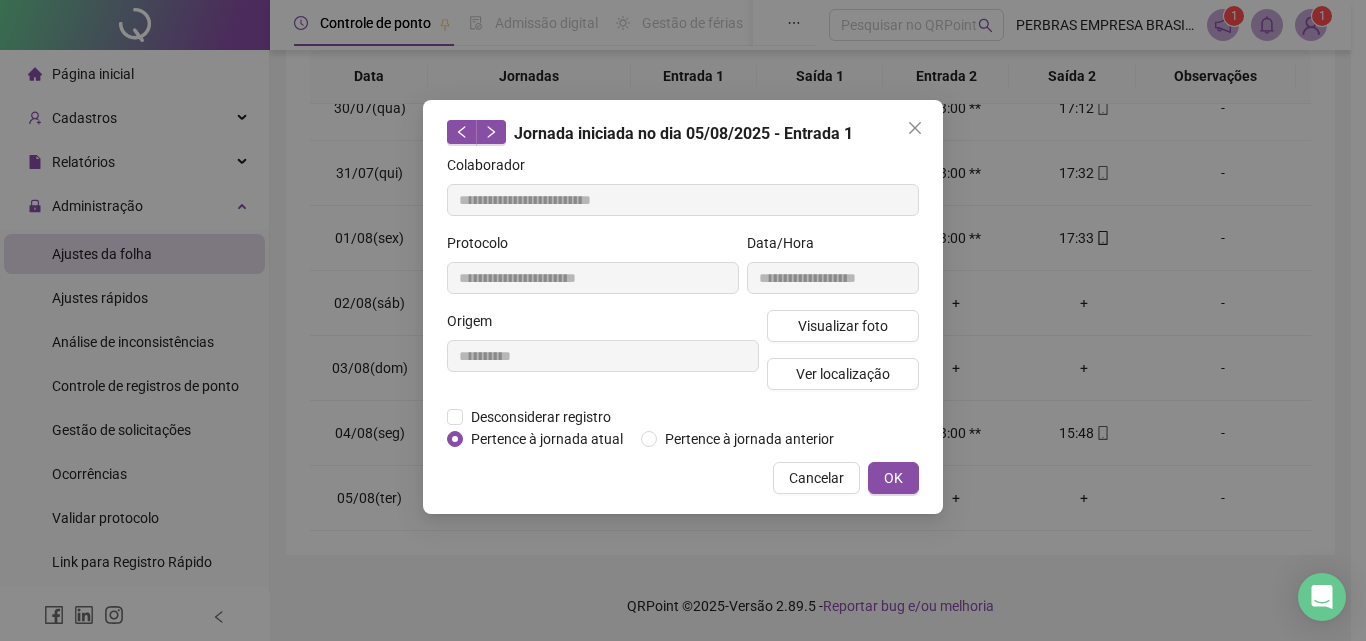 type on "**********" 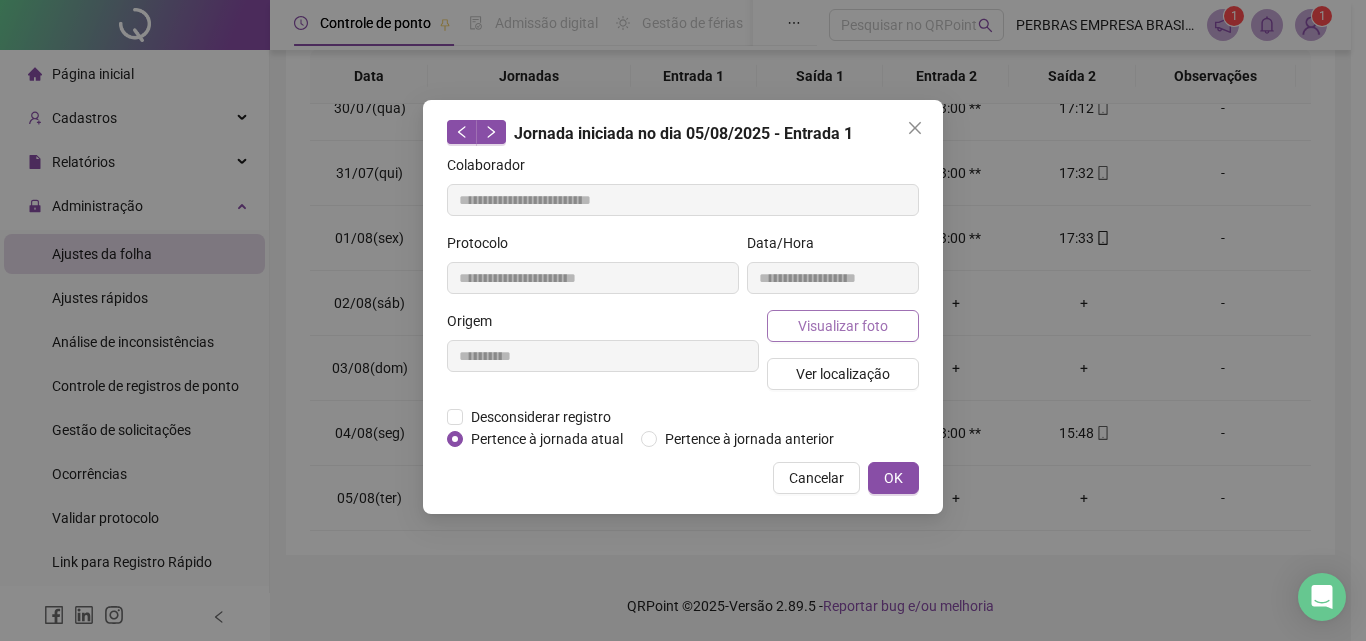 click on "Visualizar foto" at bounding box center [843, 326] 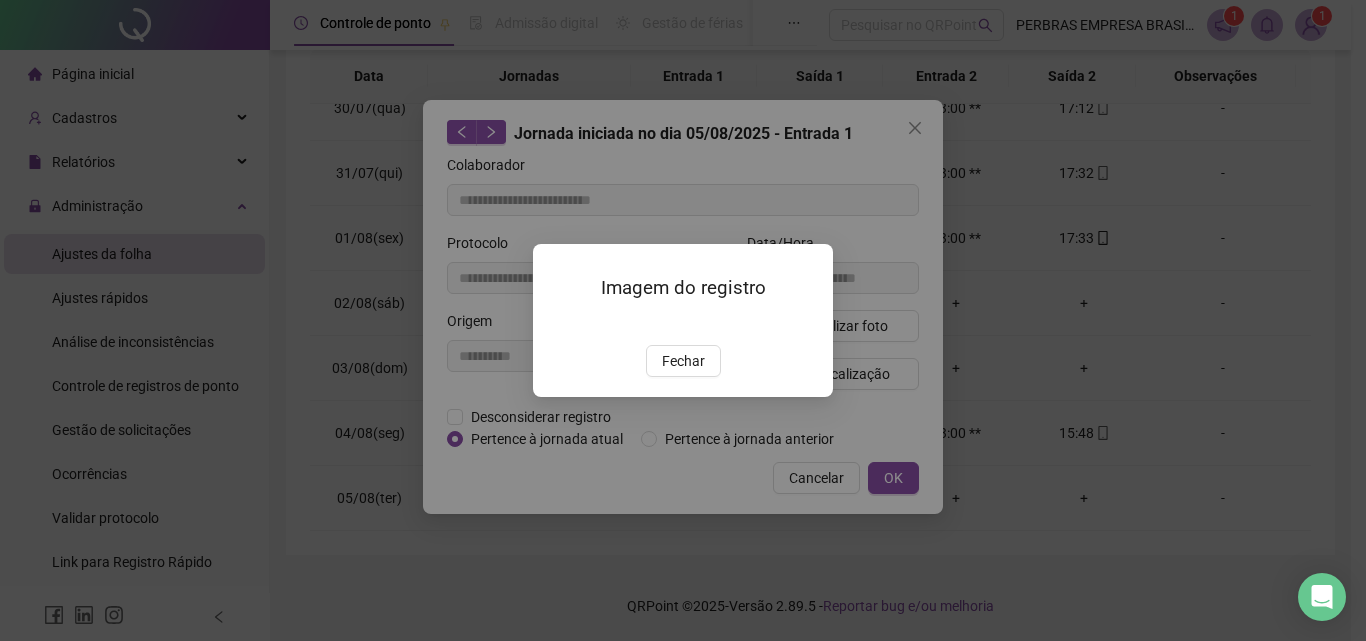 click at bounding box center (557, 324) 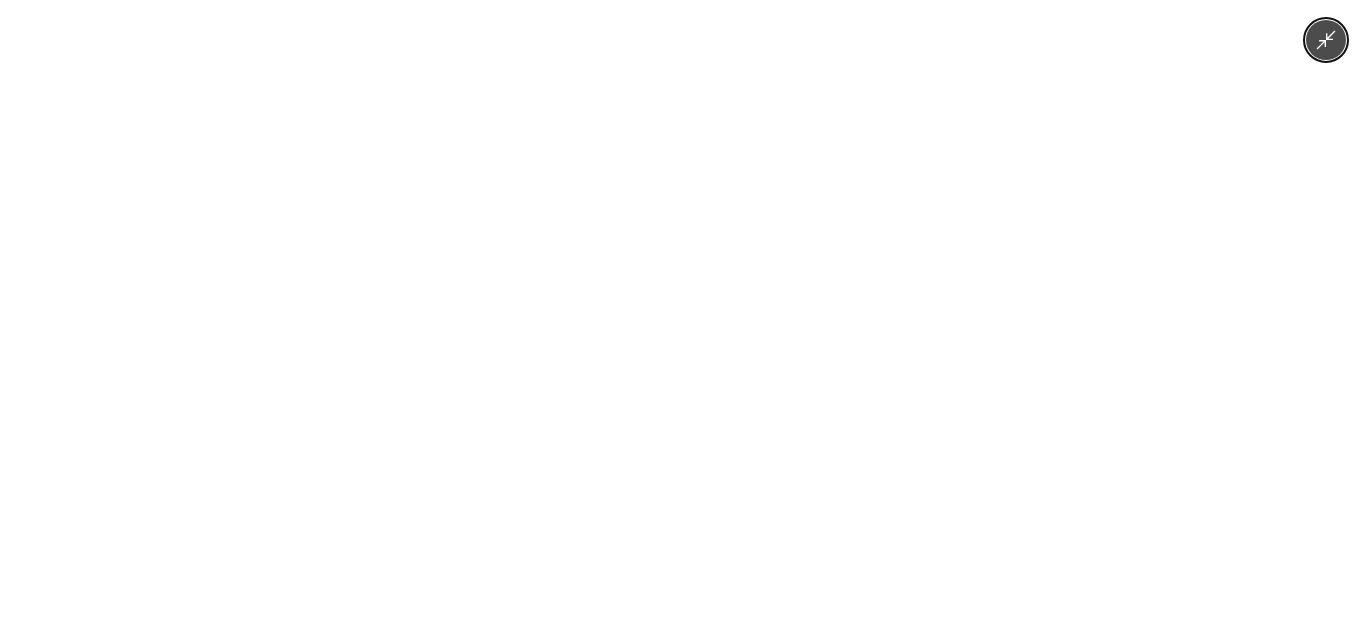 click at bounding box center (683, 320) 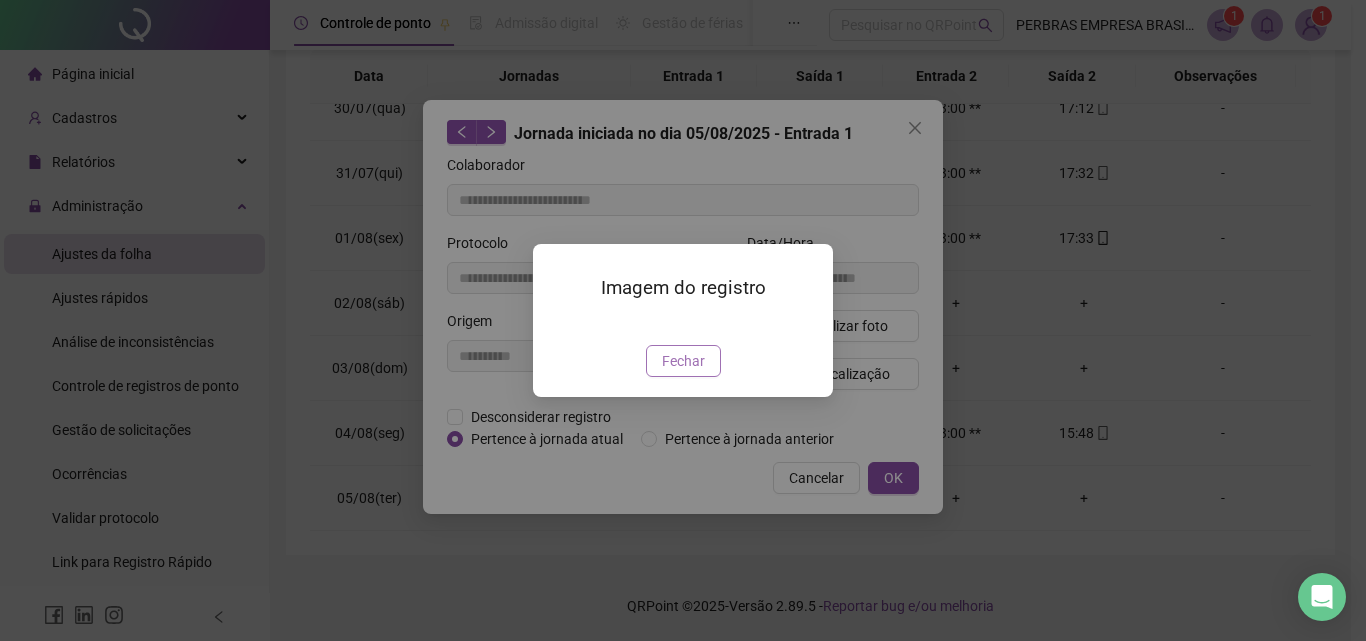 click on "Fechar" at bounding box center (683, 361) 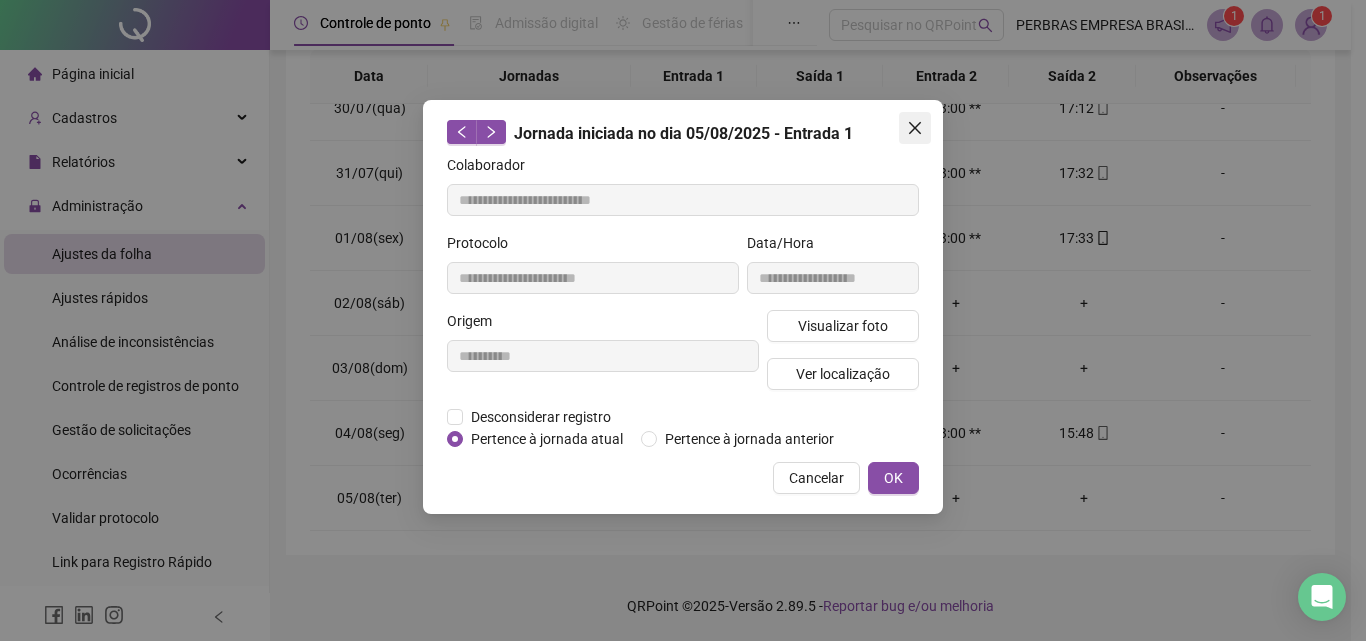 click 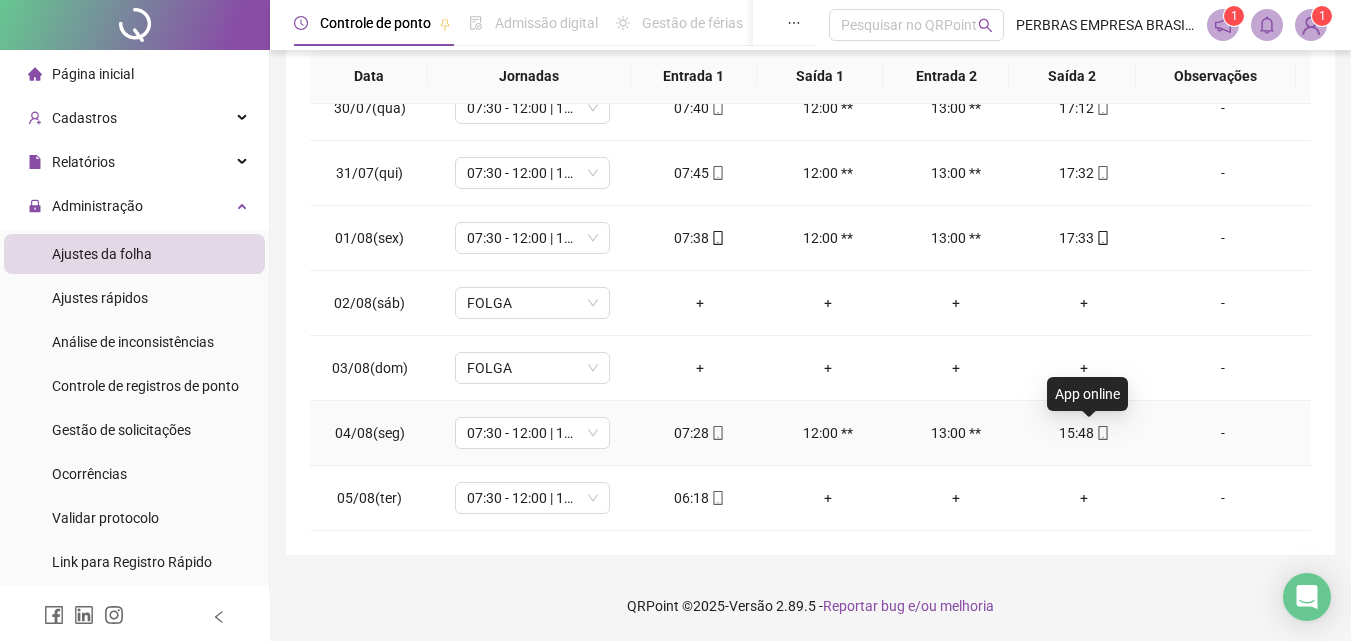 click 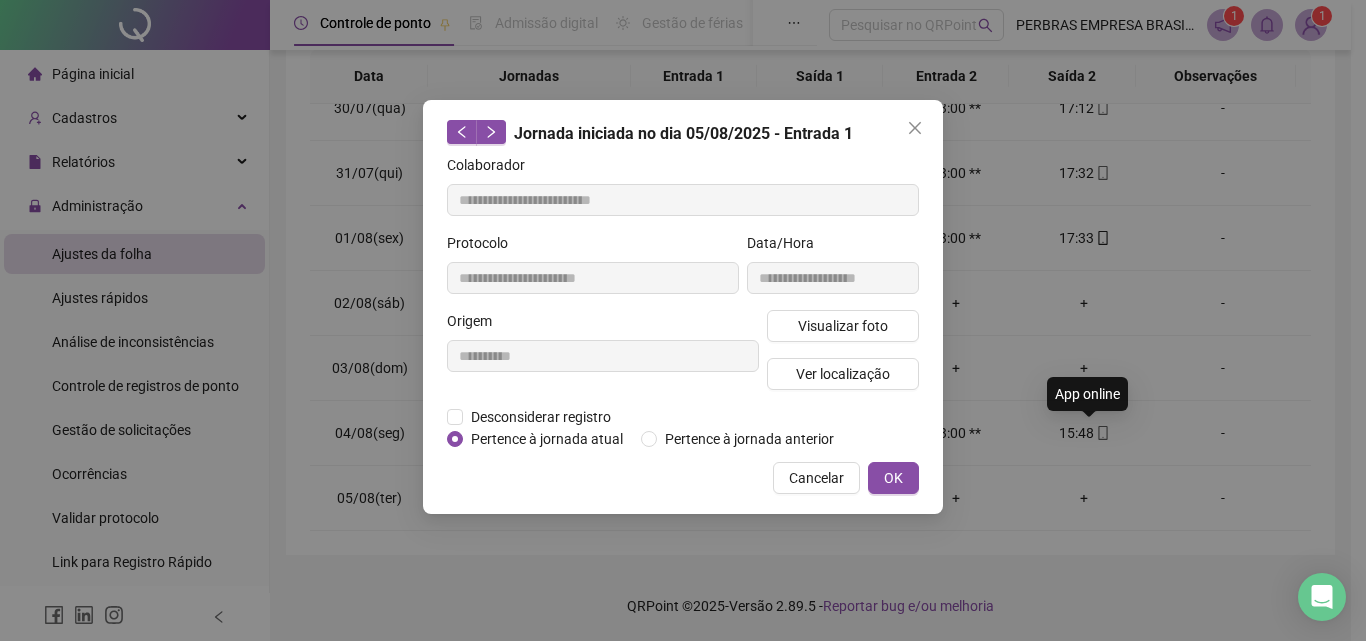 type on "**********" 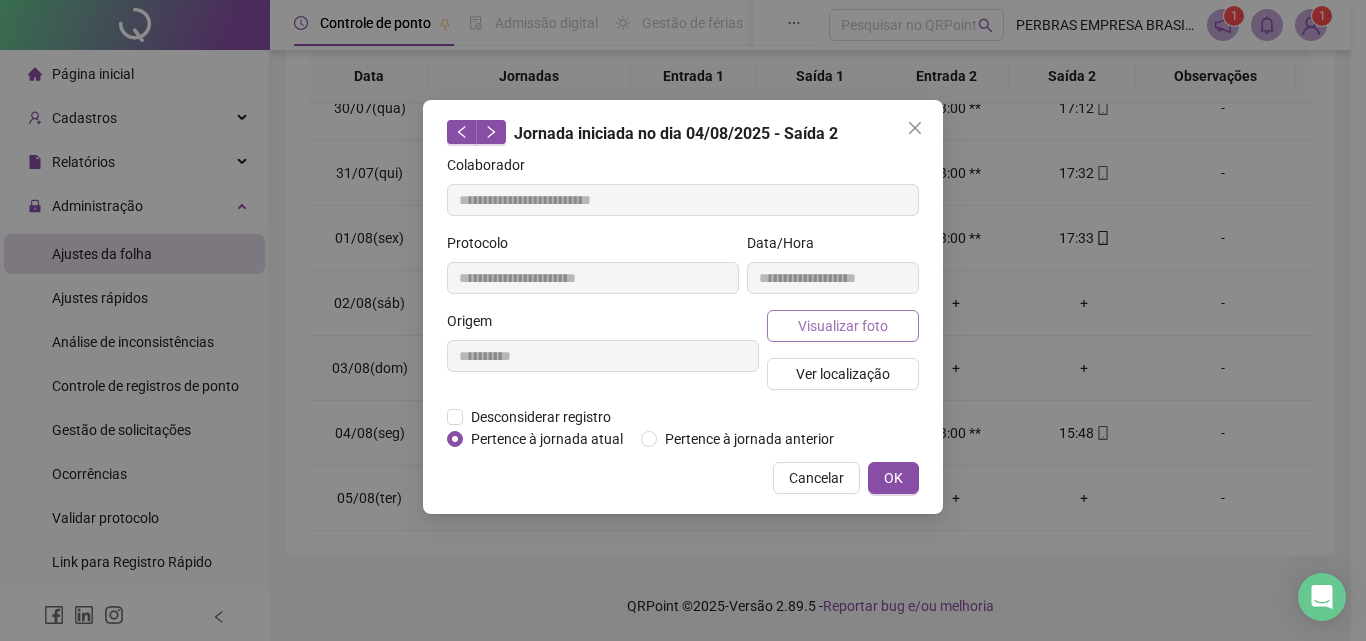 click on "Visualizar foto" at bounding box center (843, 326) 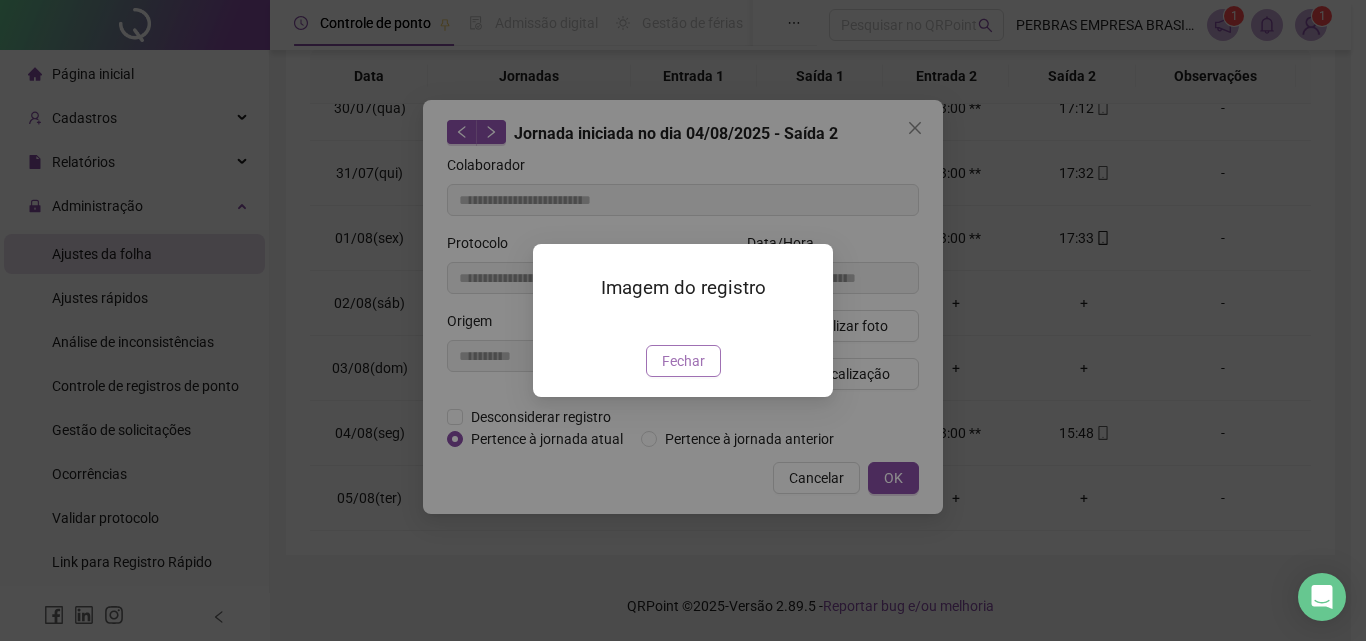 click on "Fechar" at bounding box center (683, 361) 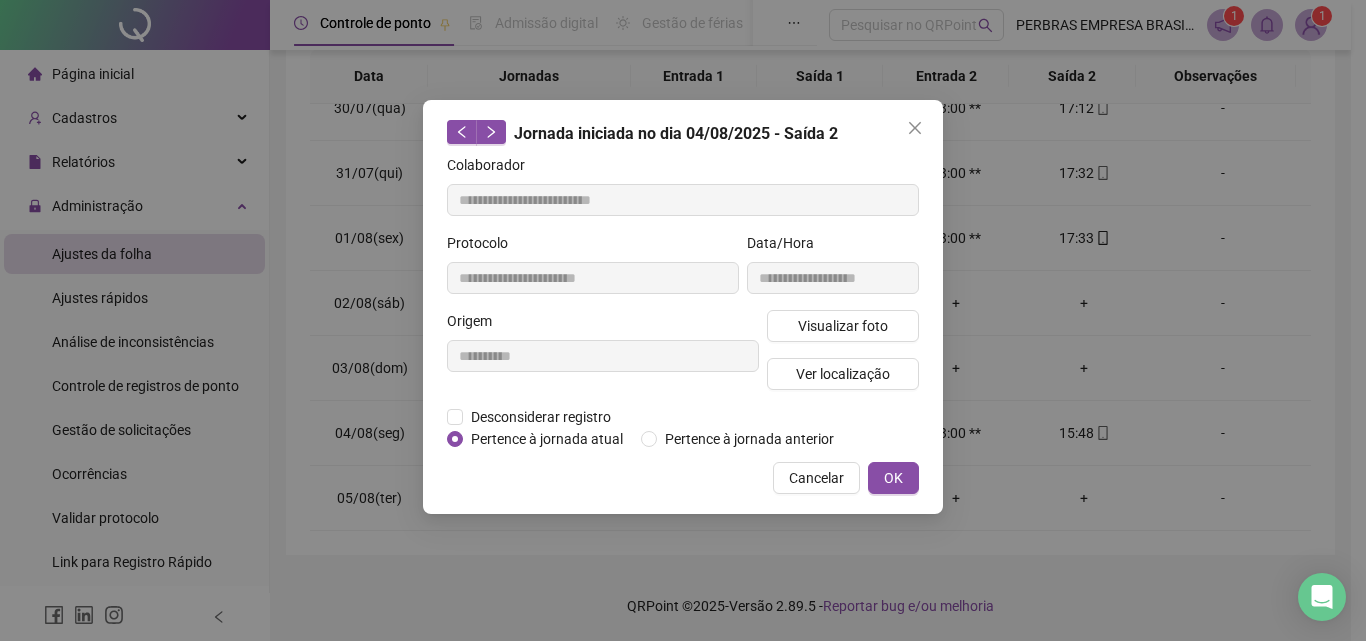 click 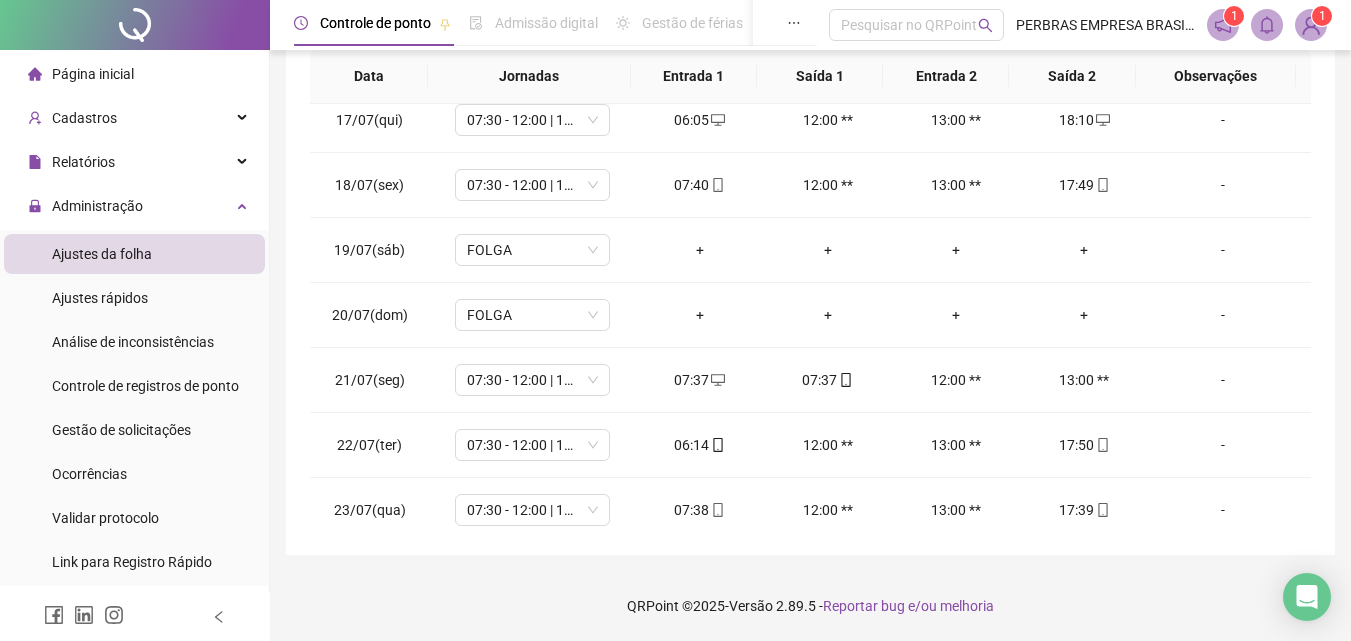 scroll, scrollTop: 363, scrollLeft: 0, axis: vertical 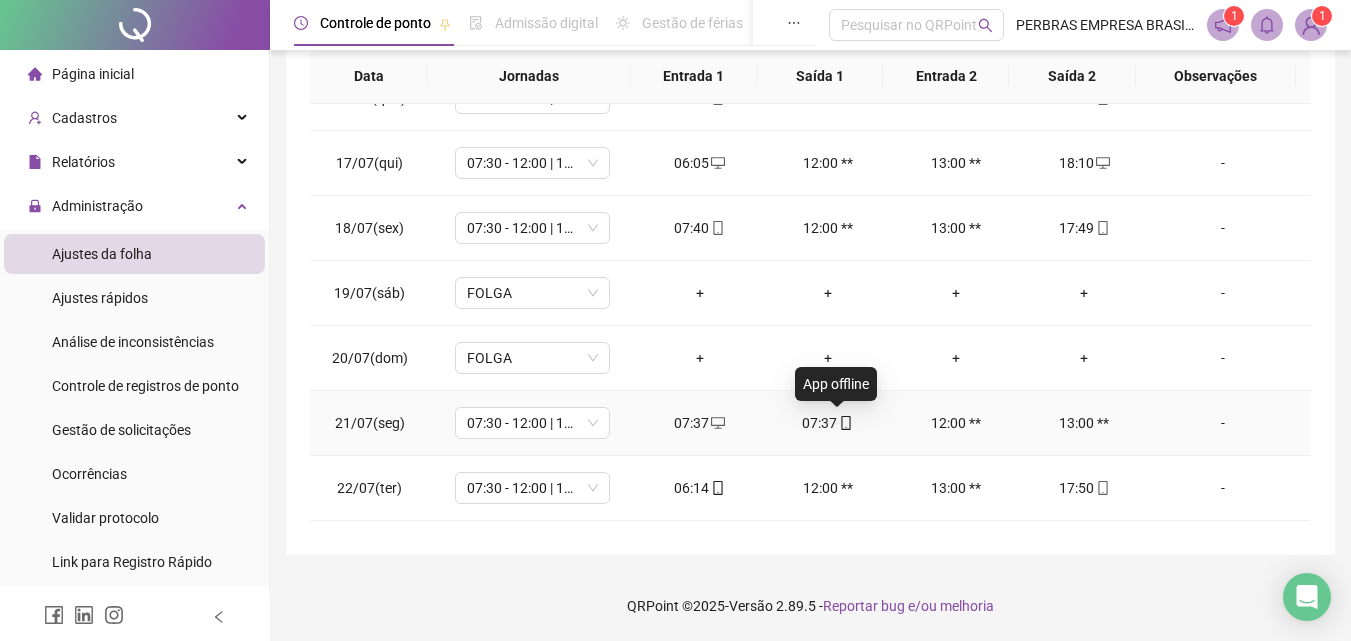 click 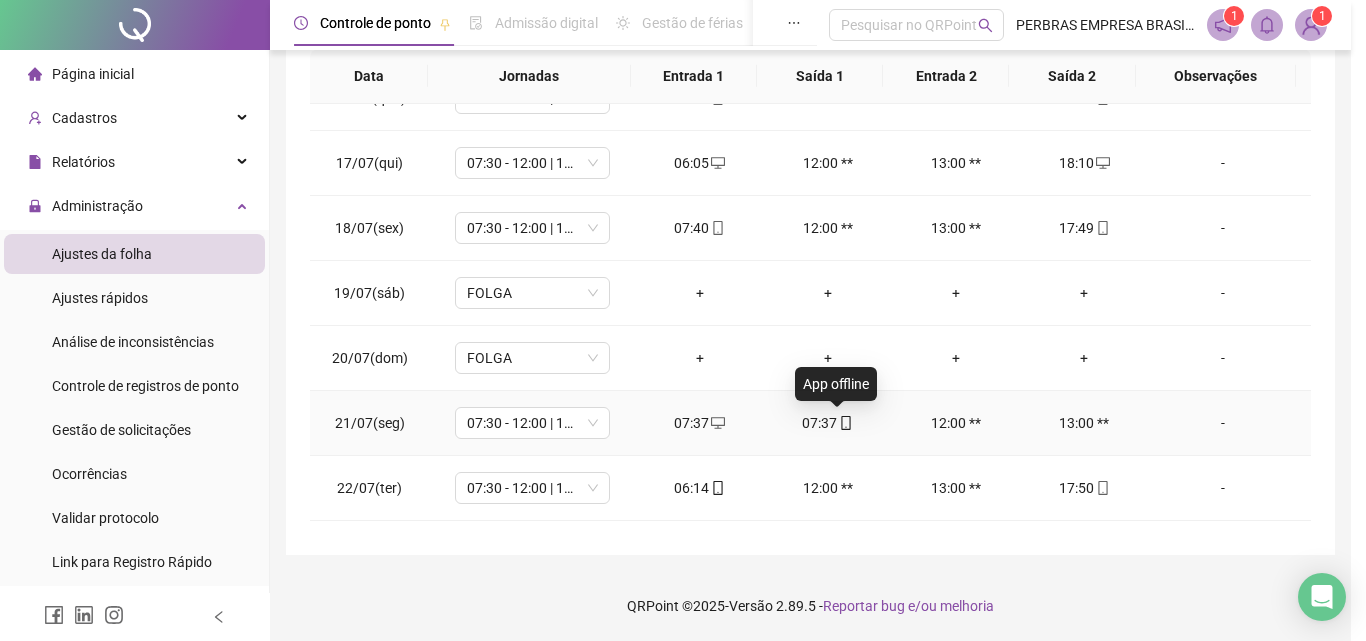 type on "**********" 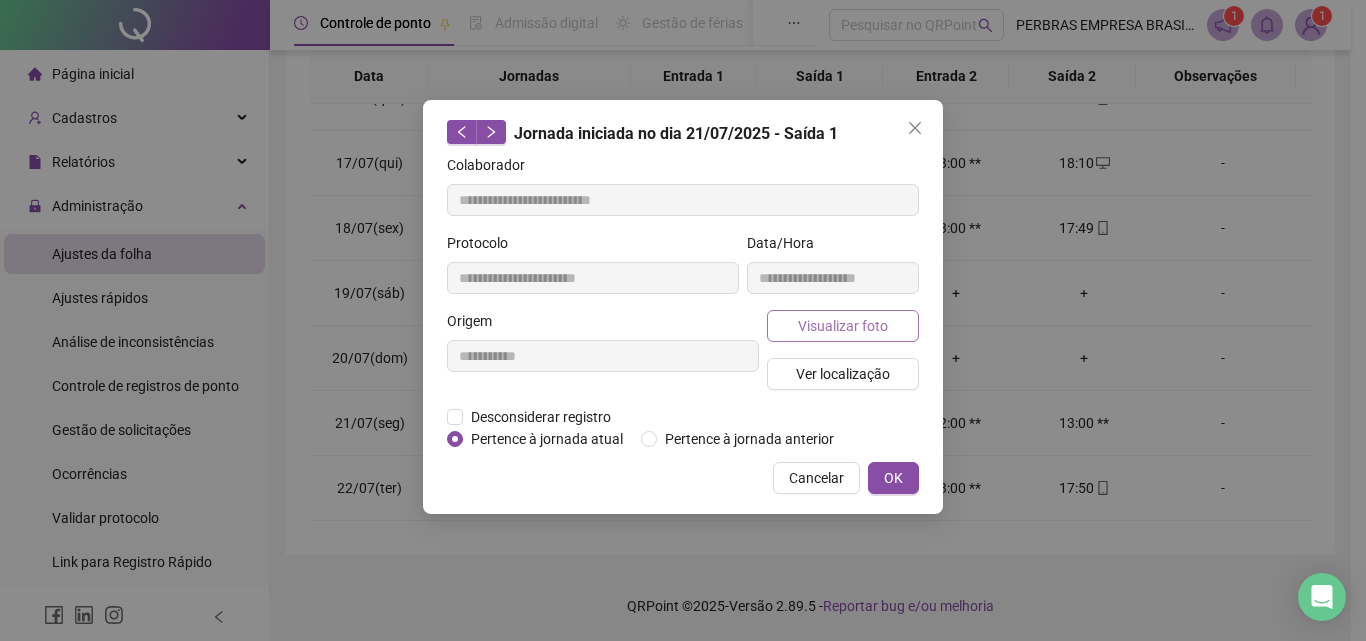 click on "Visualizar foto" at bounding box center [843, 326] 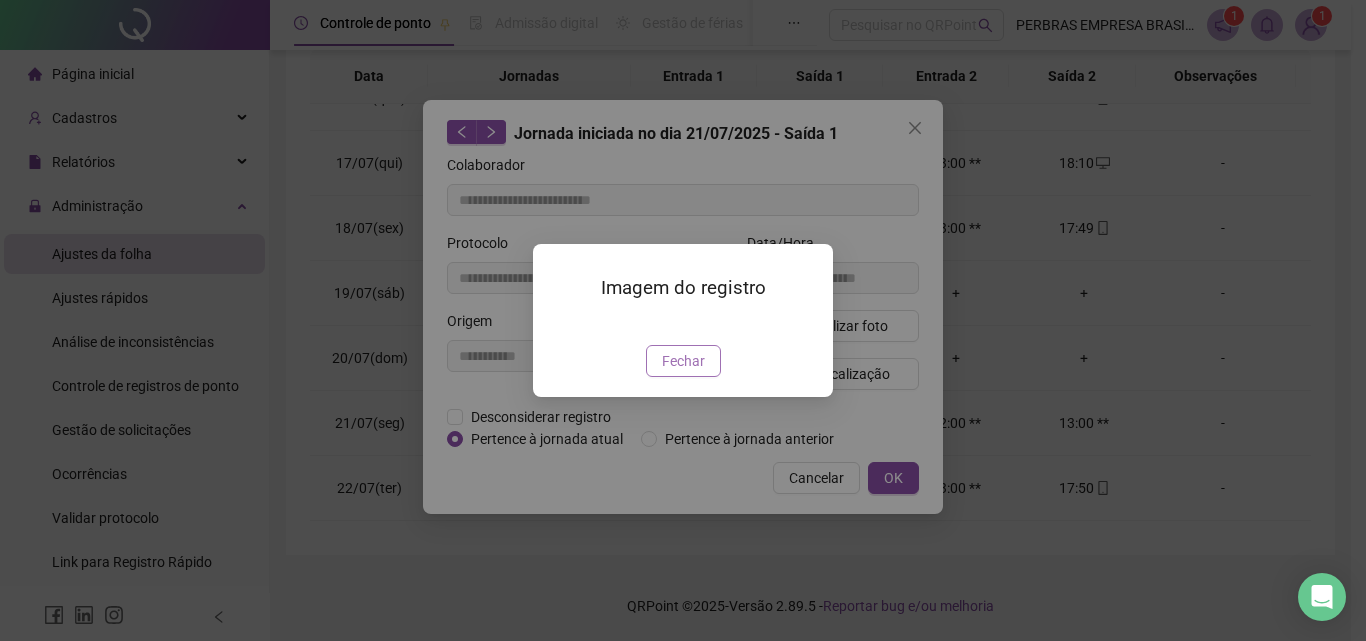click on "Fechar" at bounding box center [683, 361] 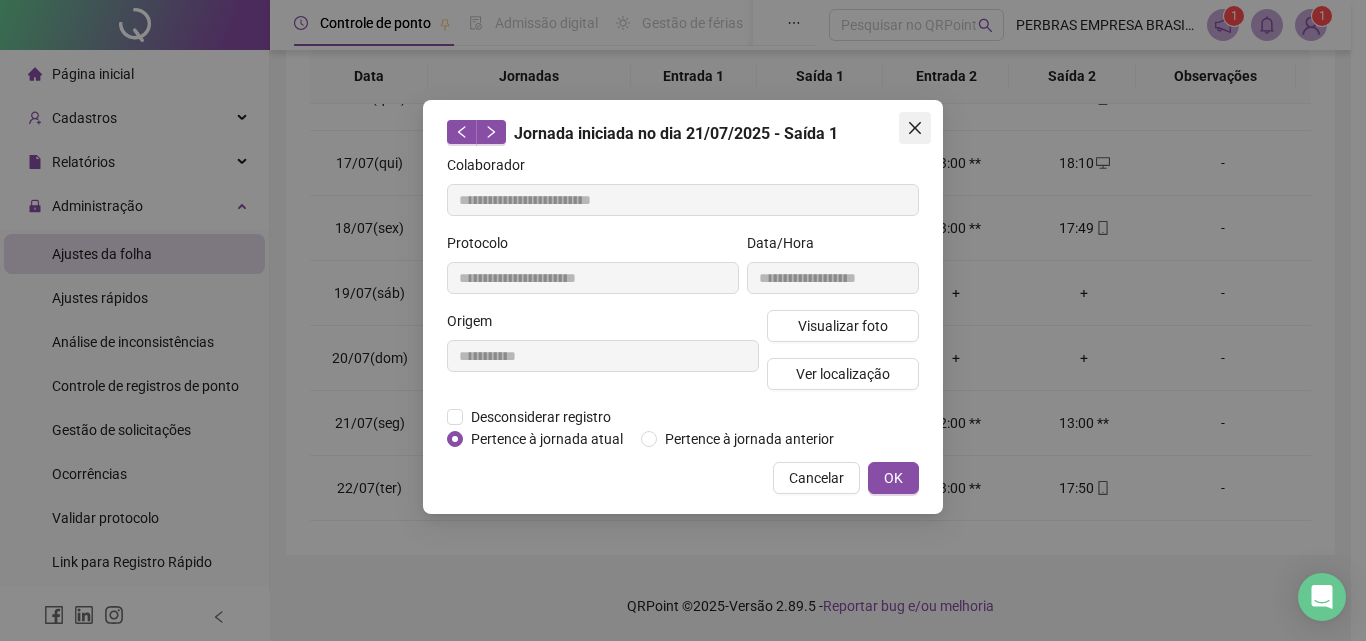 click 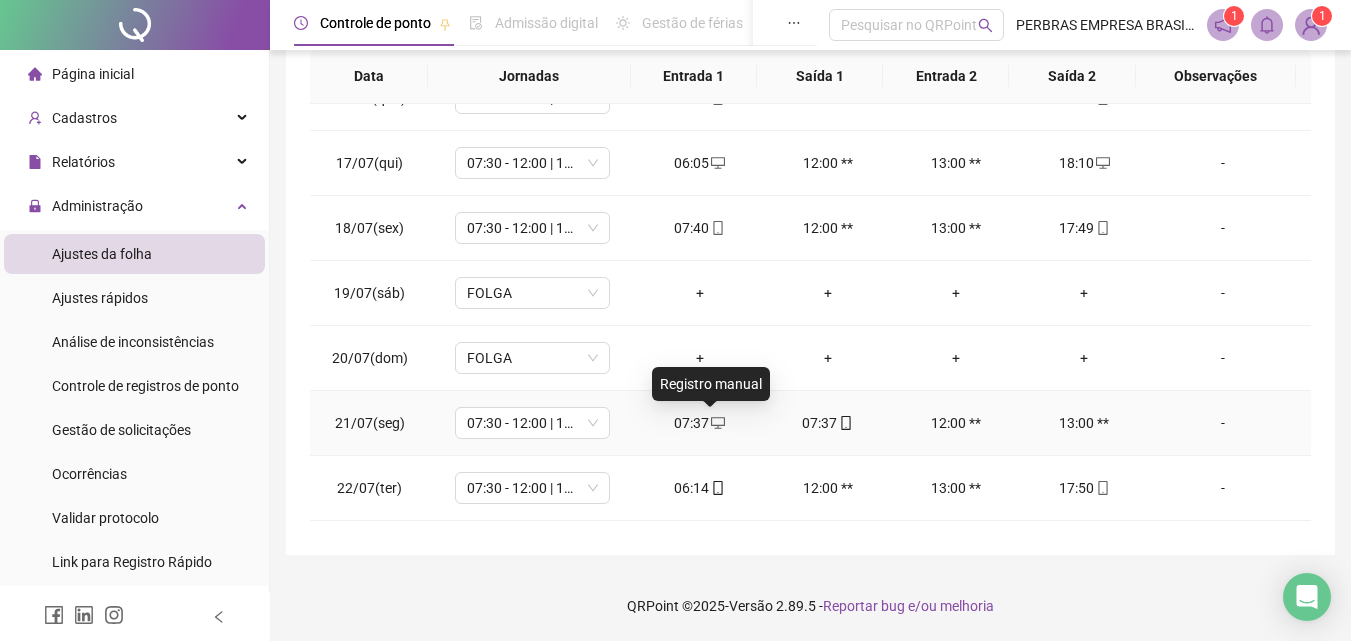 click 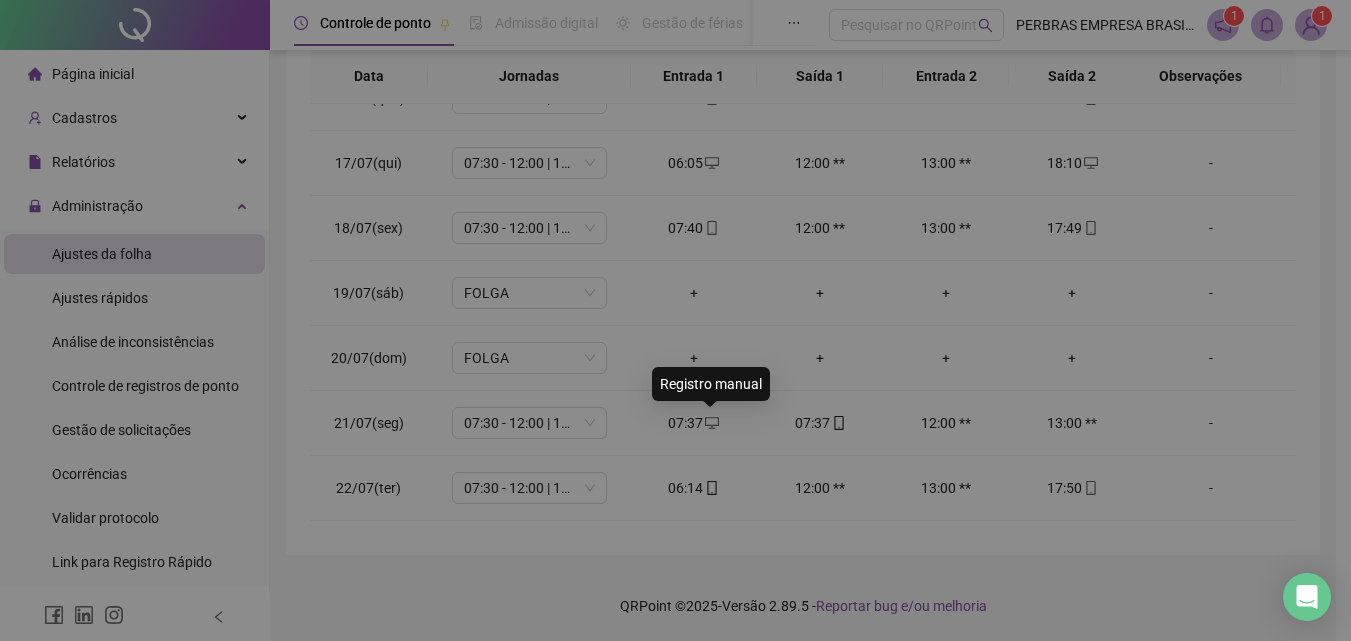 type on "**********" 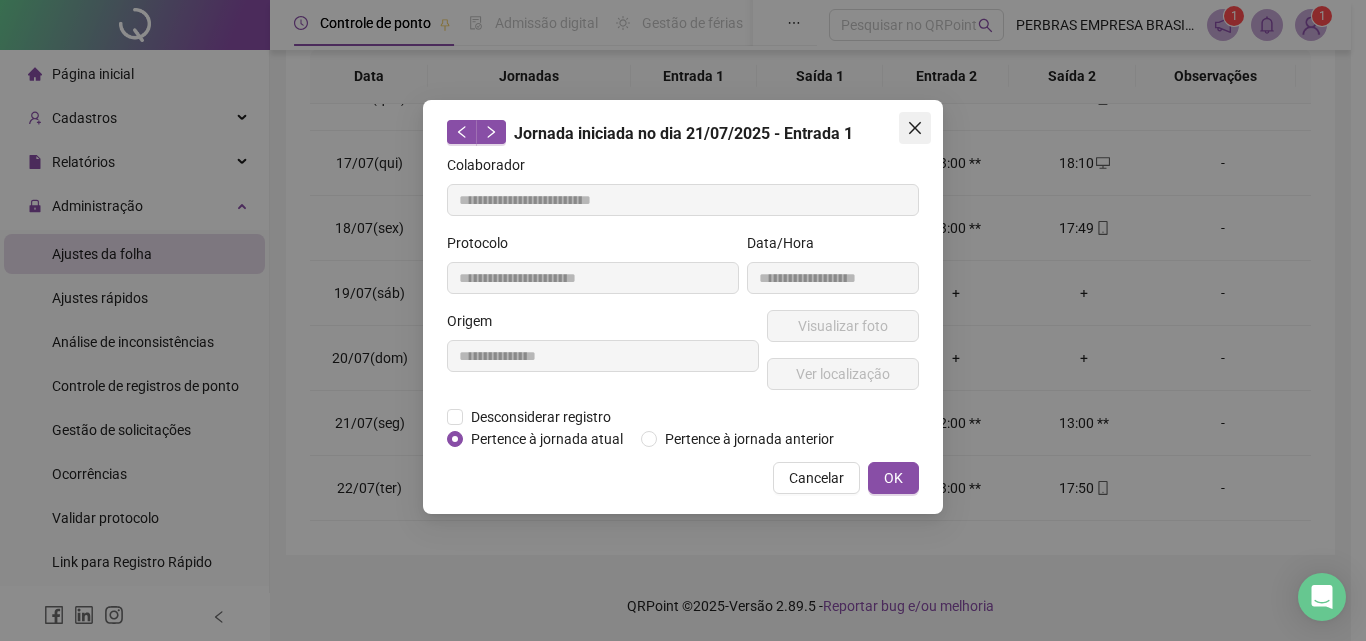 click 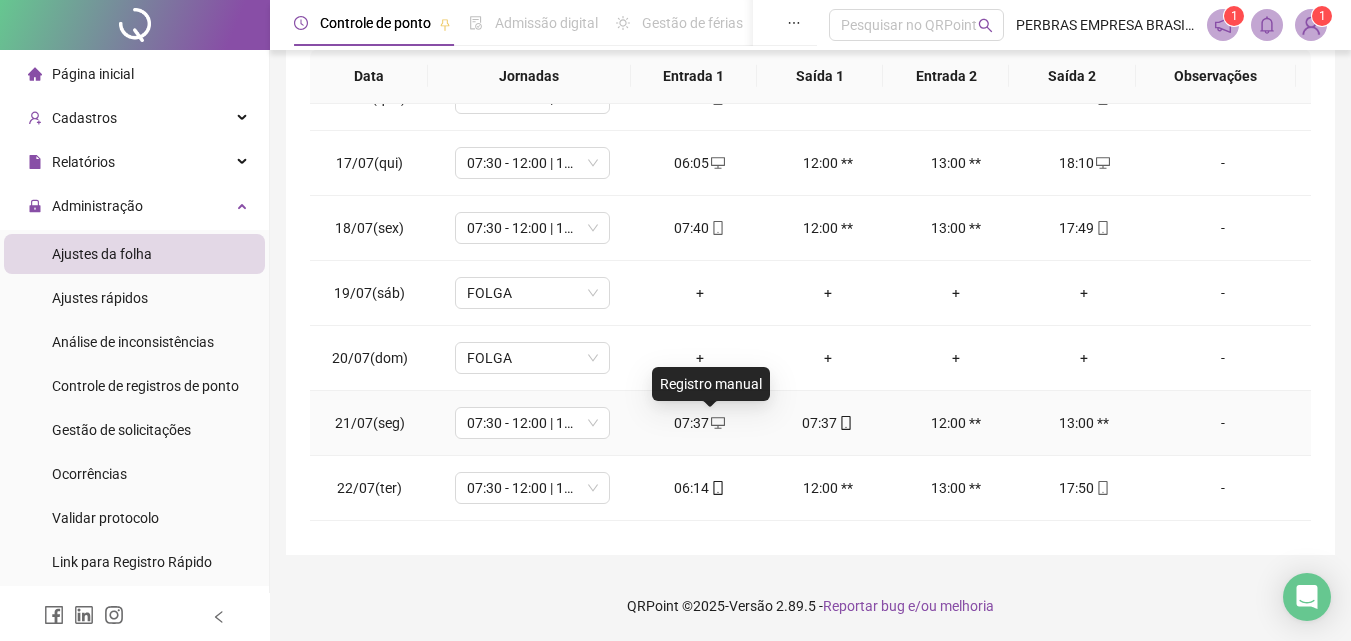 click 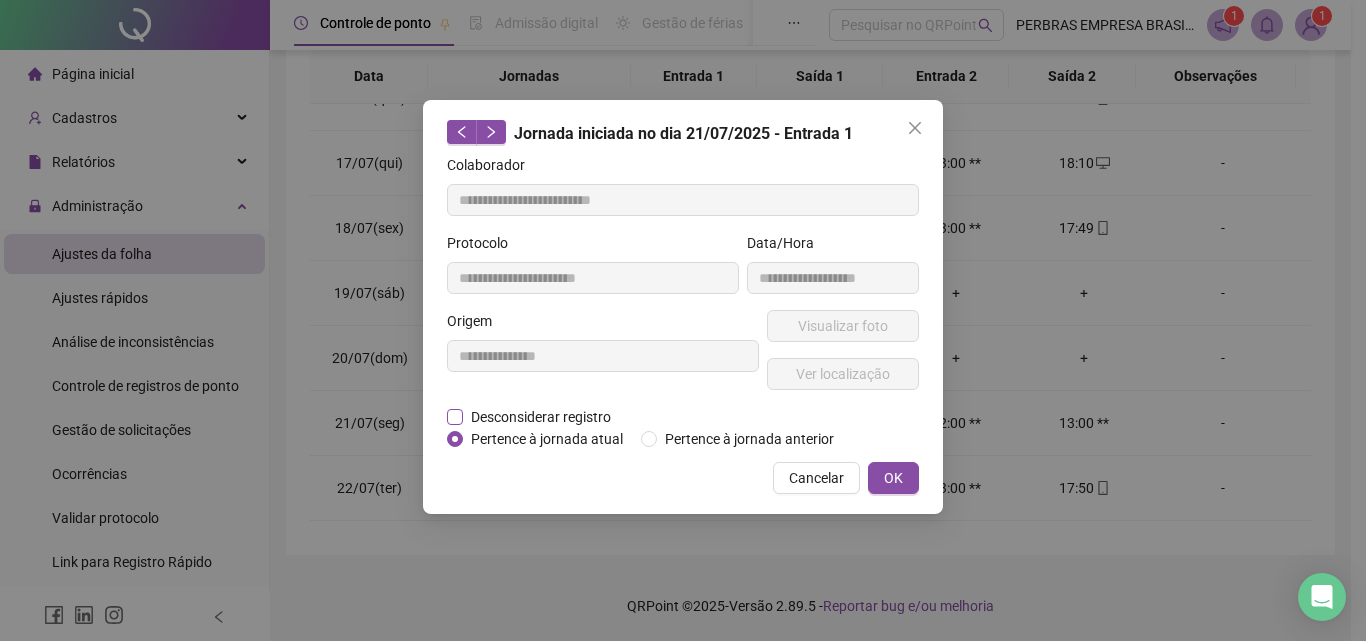 click on "Desconsiderar registro" at bounding box center [541, 417] 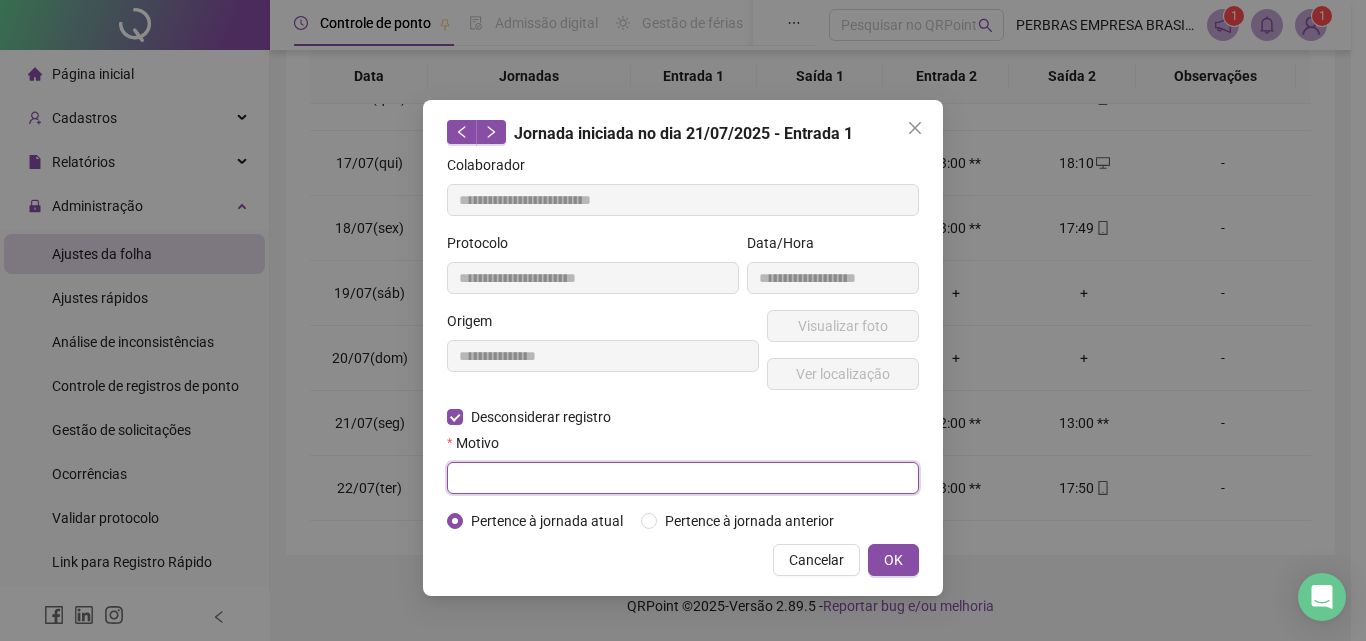click at bounding box center [683, 478] 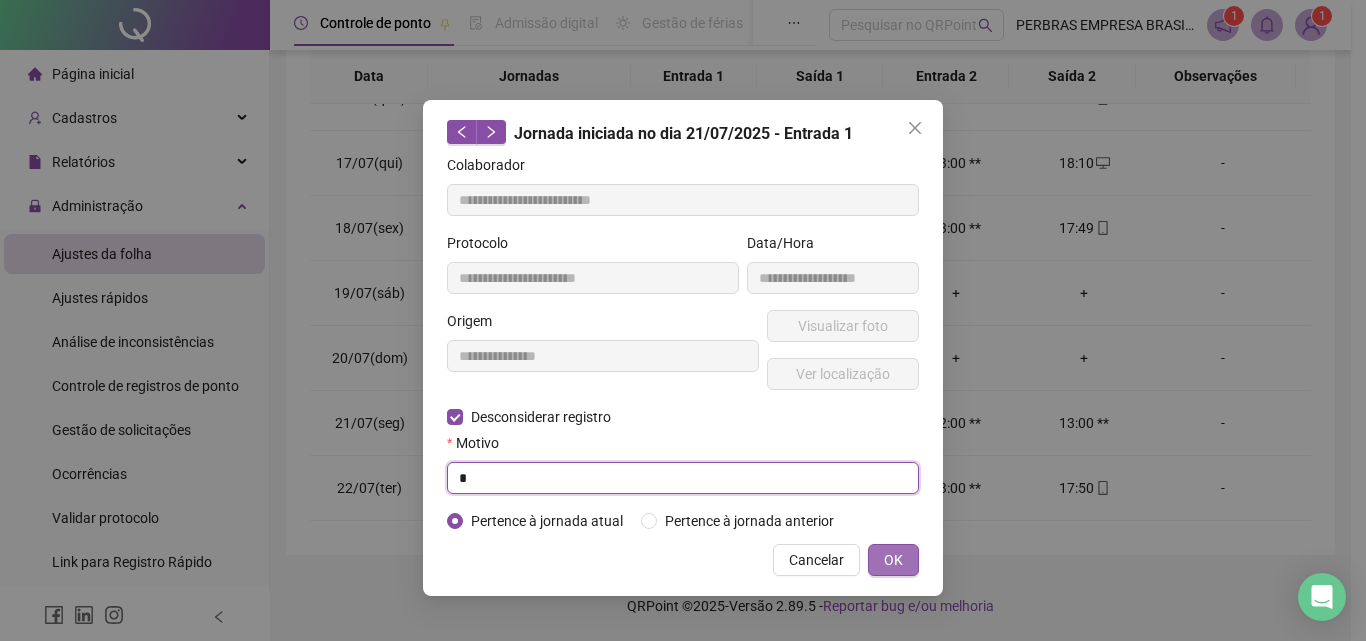 type on "*" 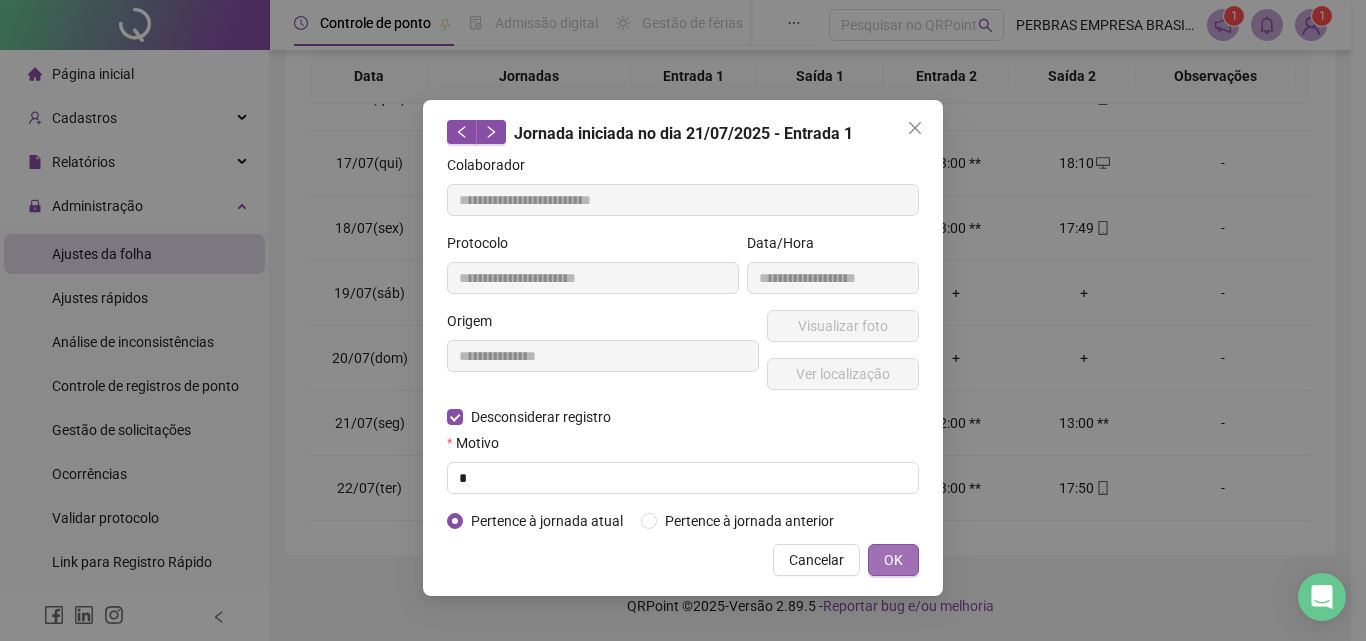 click on "OK" at bounding box center (893, 560) 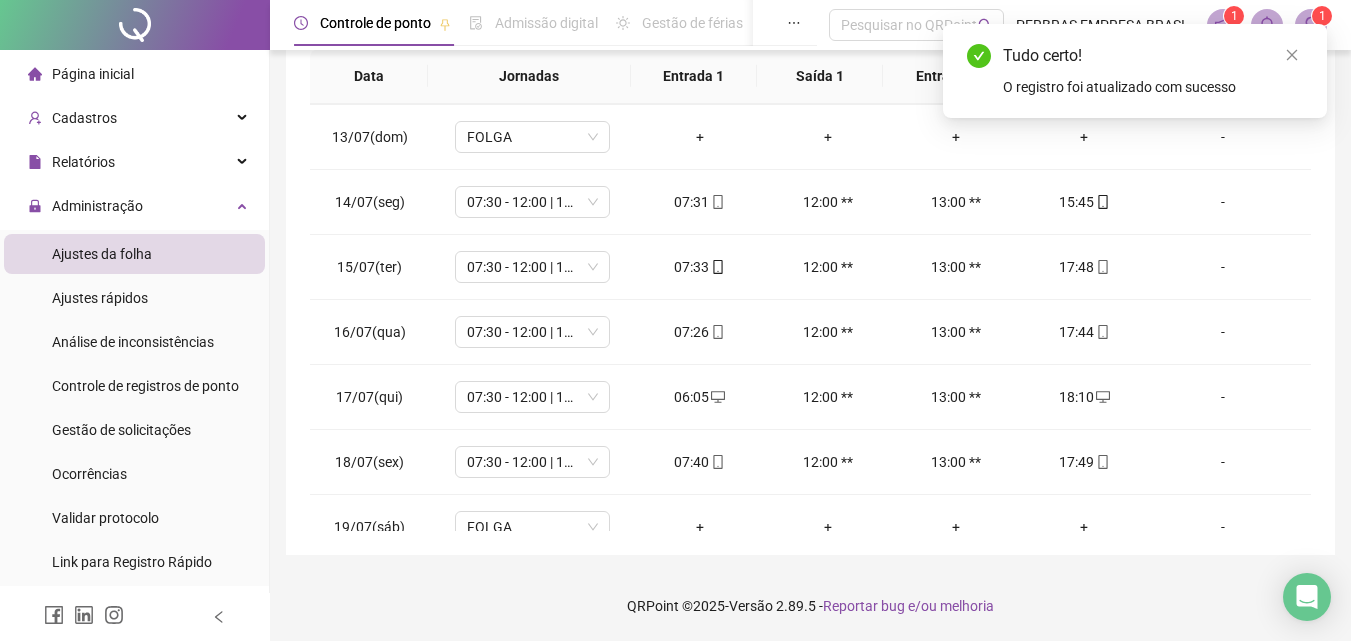 scroll, scrollTop: 0, scrollLeft: 0, axis: both 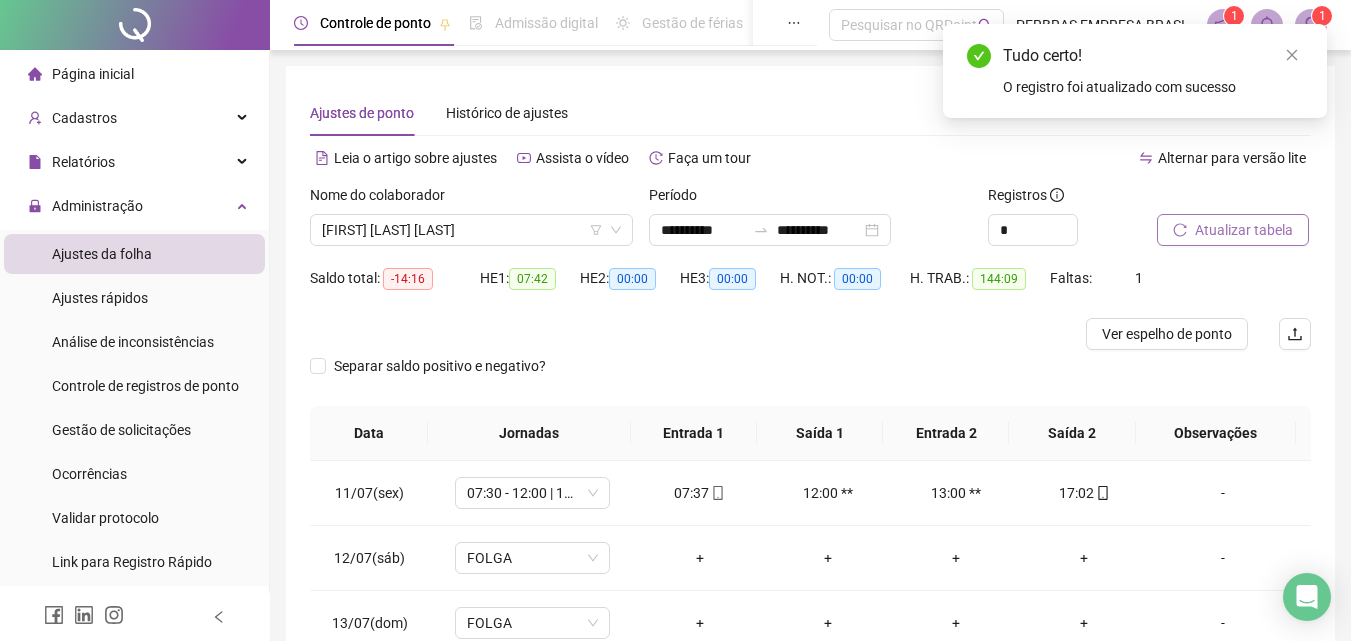 click on "Atualizar tabela" at bounding box center [1244, 230] 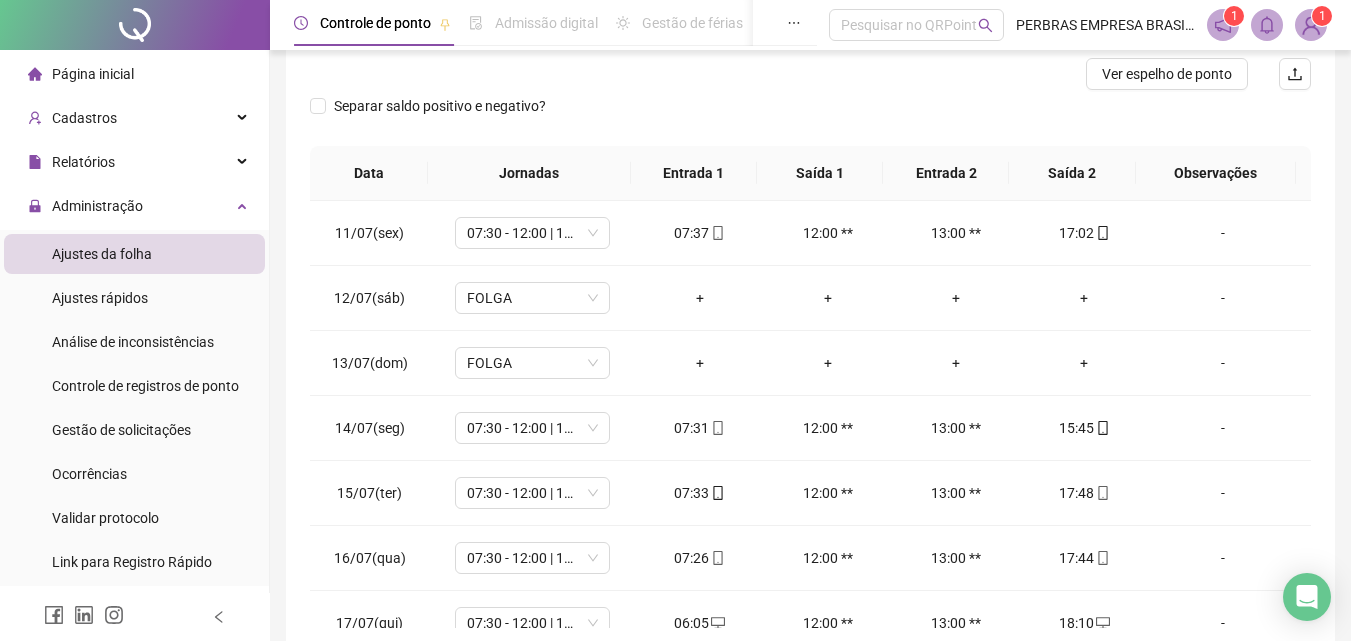 scroll, scrollTop: 357, scrollLeft: 0, axis: vertical 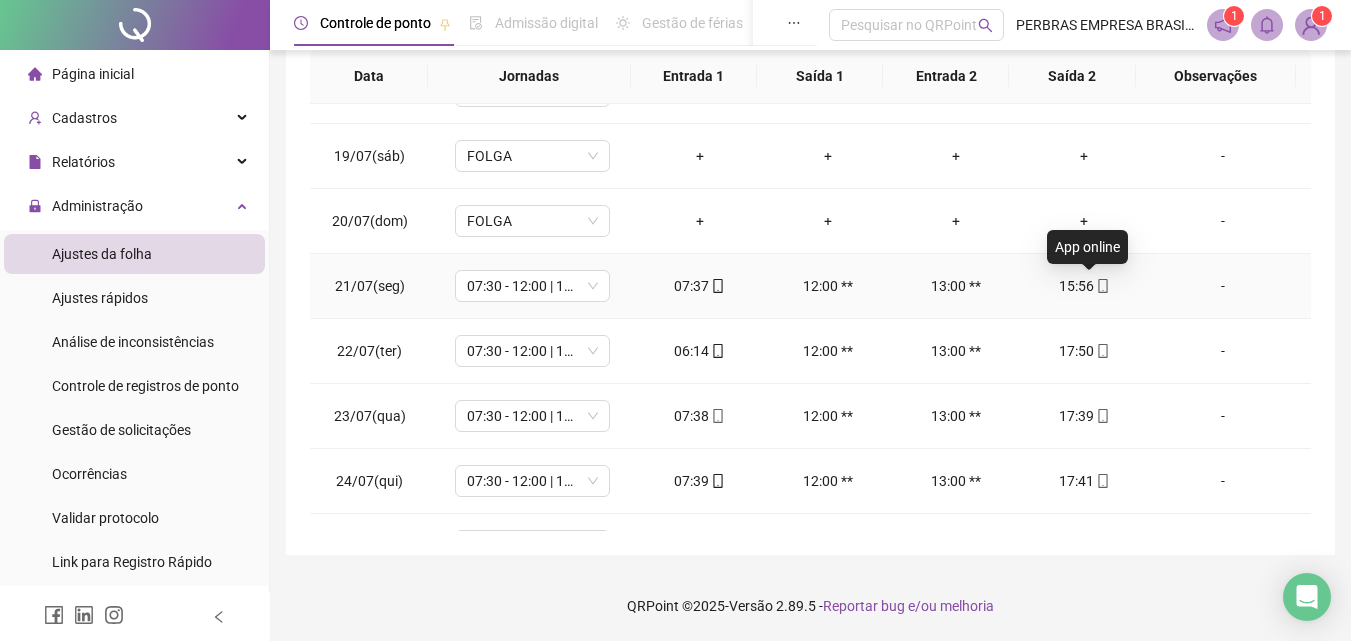click 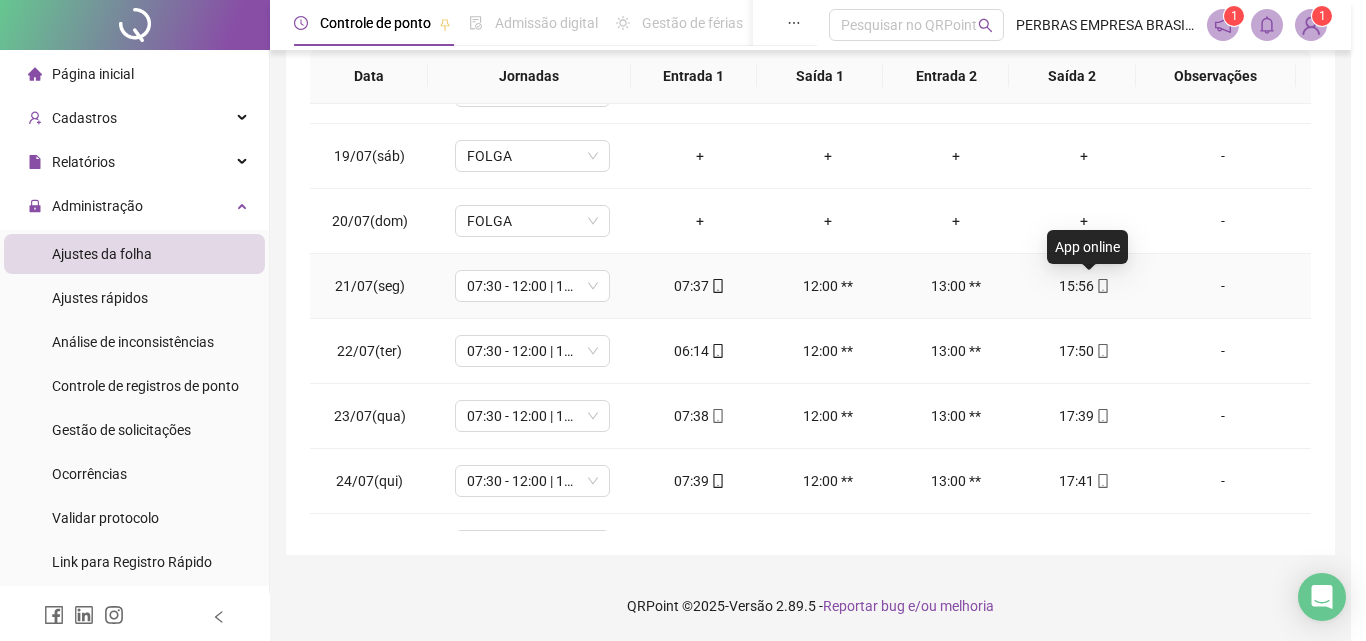 type on "**********" 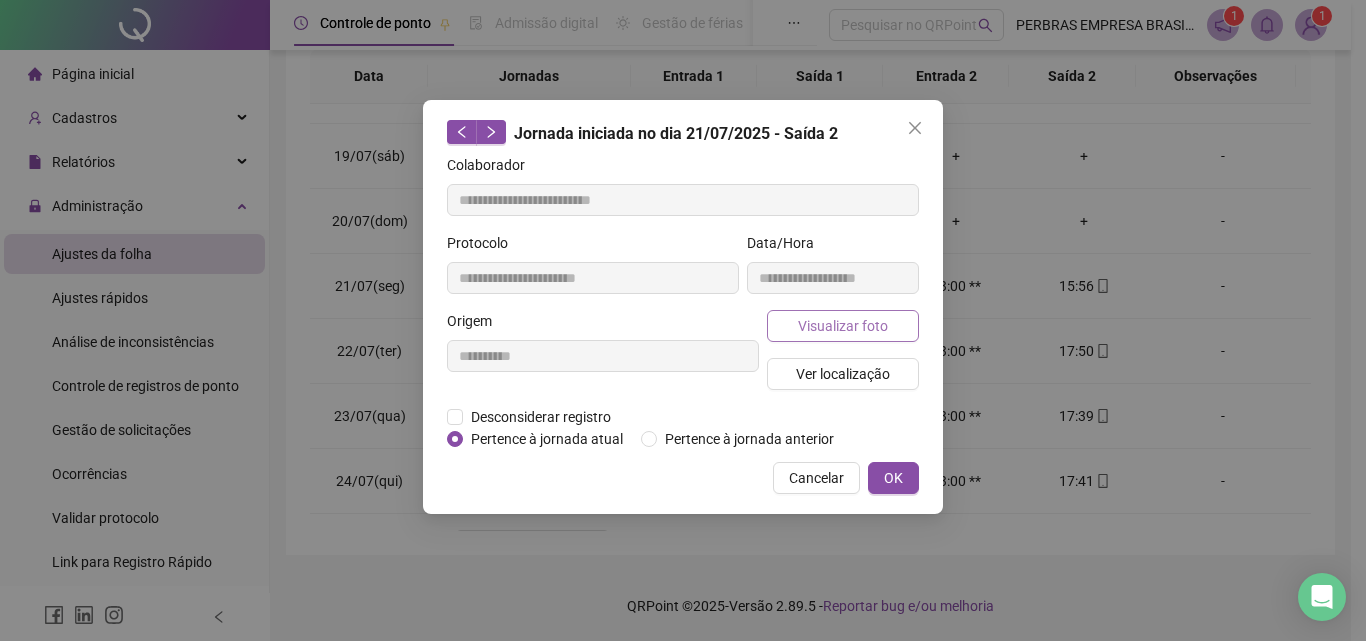 click on "Visualizar foto" at bounding box center (843, 326) 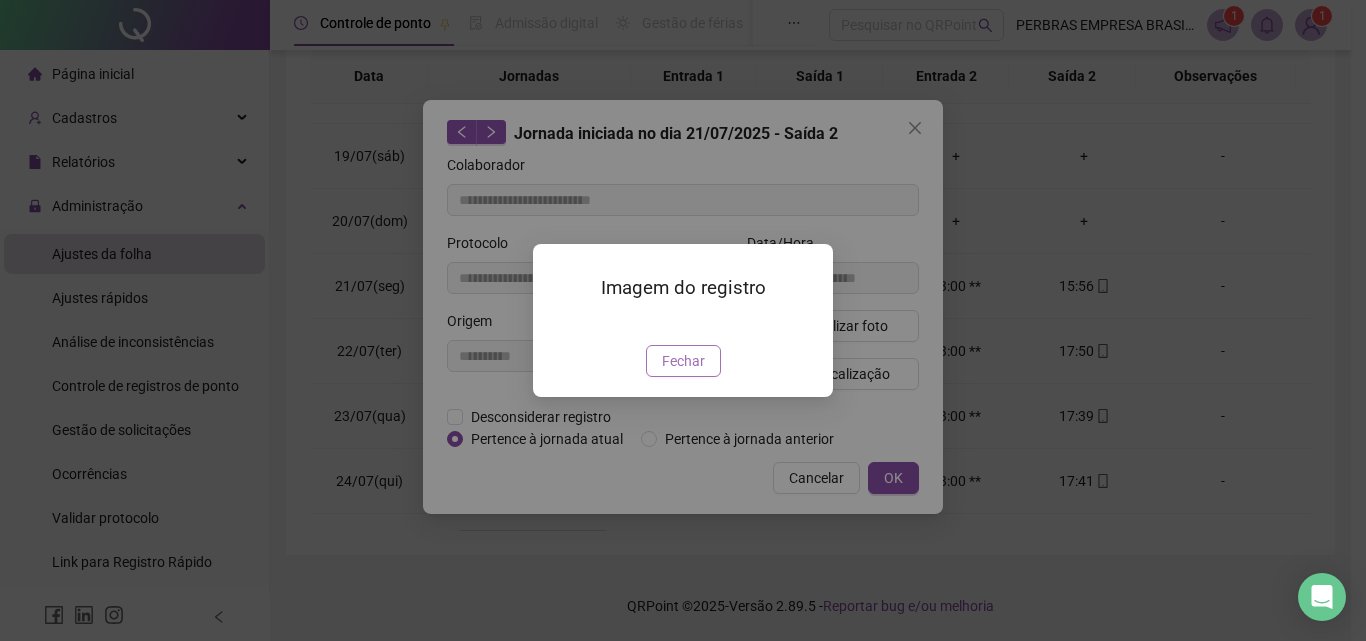 click on "Fechar" at bounding box center [683, 361] 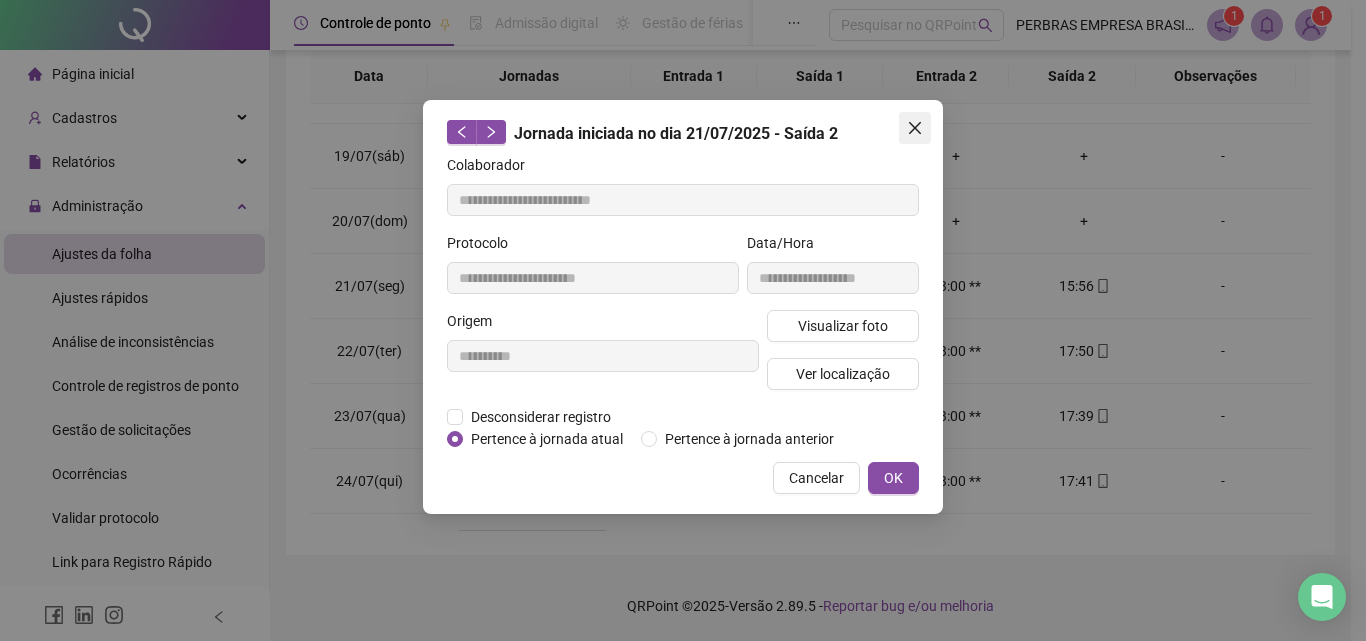 click 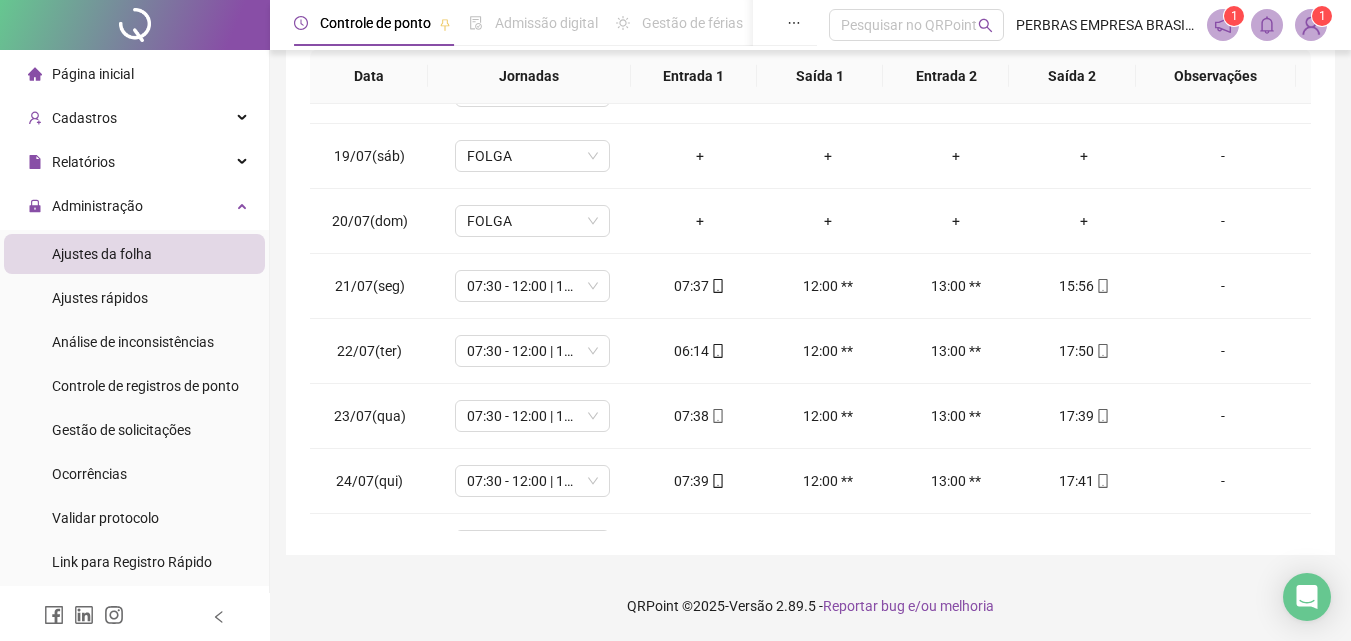 scroll, scrollTop: 0, scrollLeft: 0, axis: both 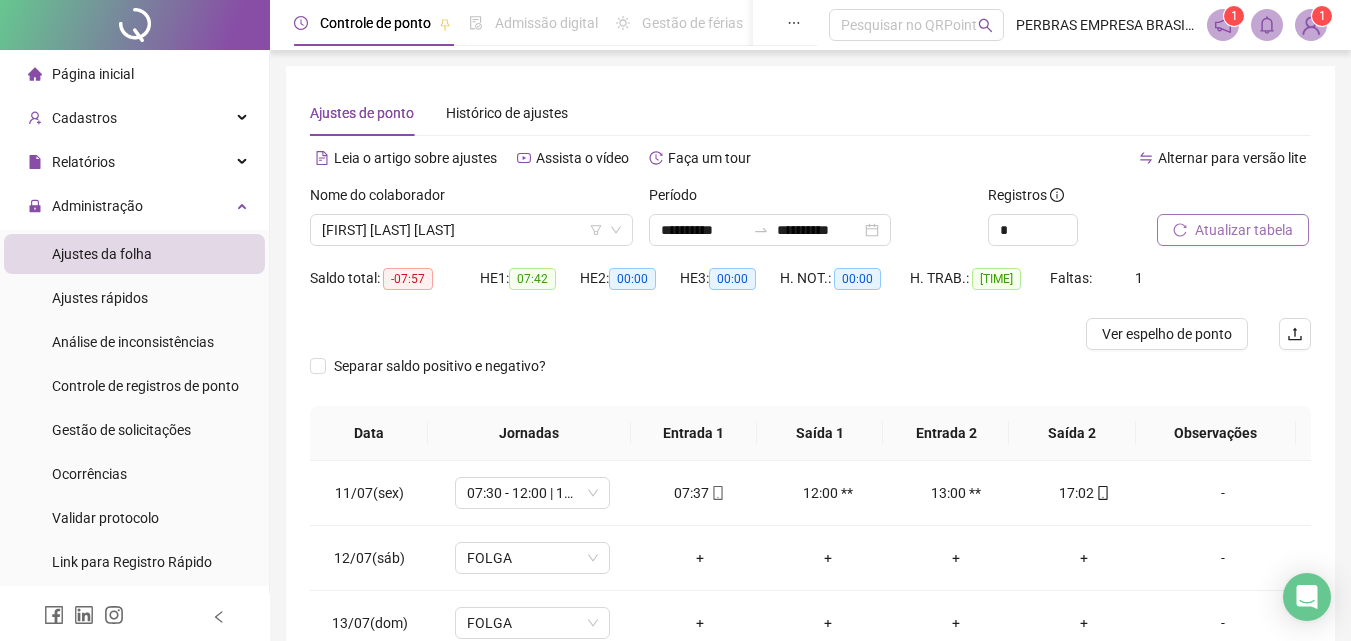 click on "Atualizar tabela" at bounding box center (1233, 230) 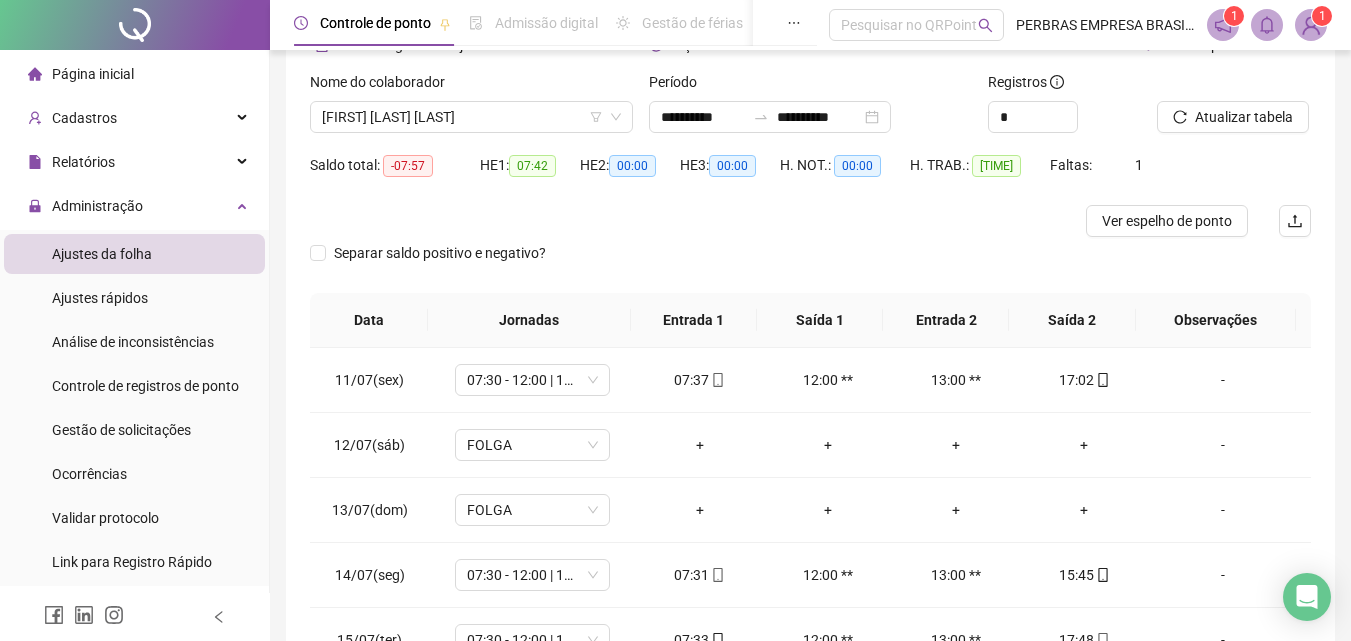scroll, scrollTop: 257, scrollLeft: 0, axis: vertical 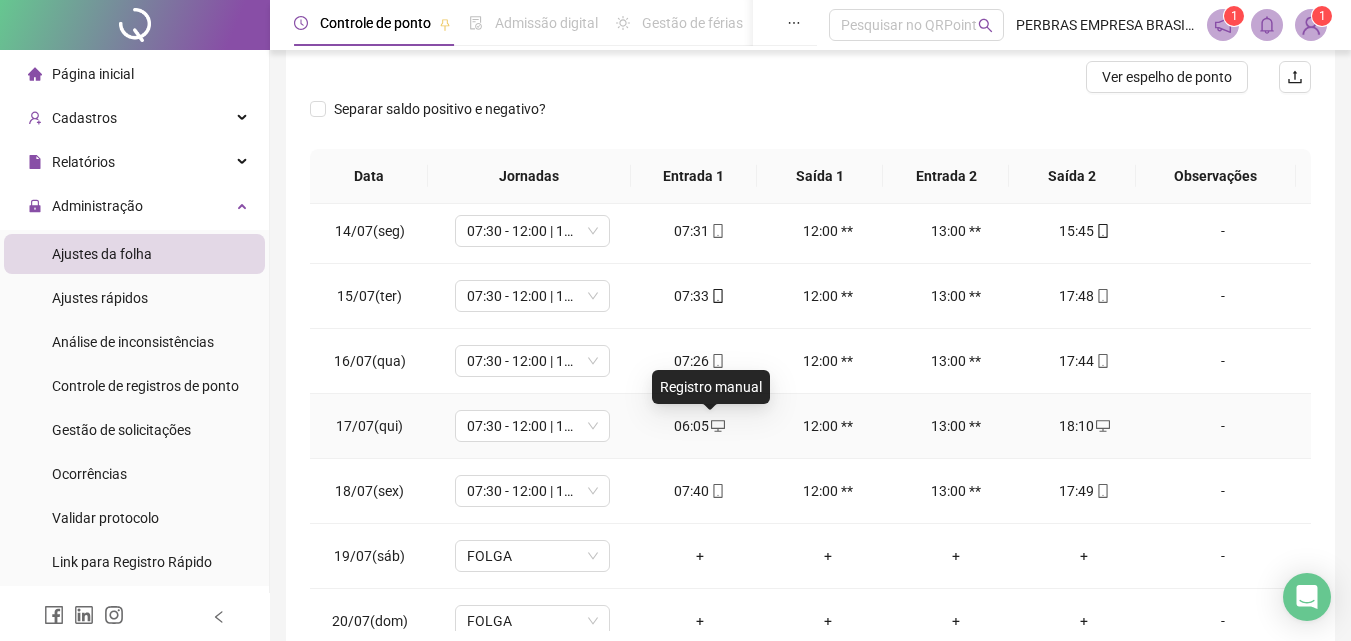 click 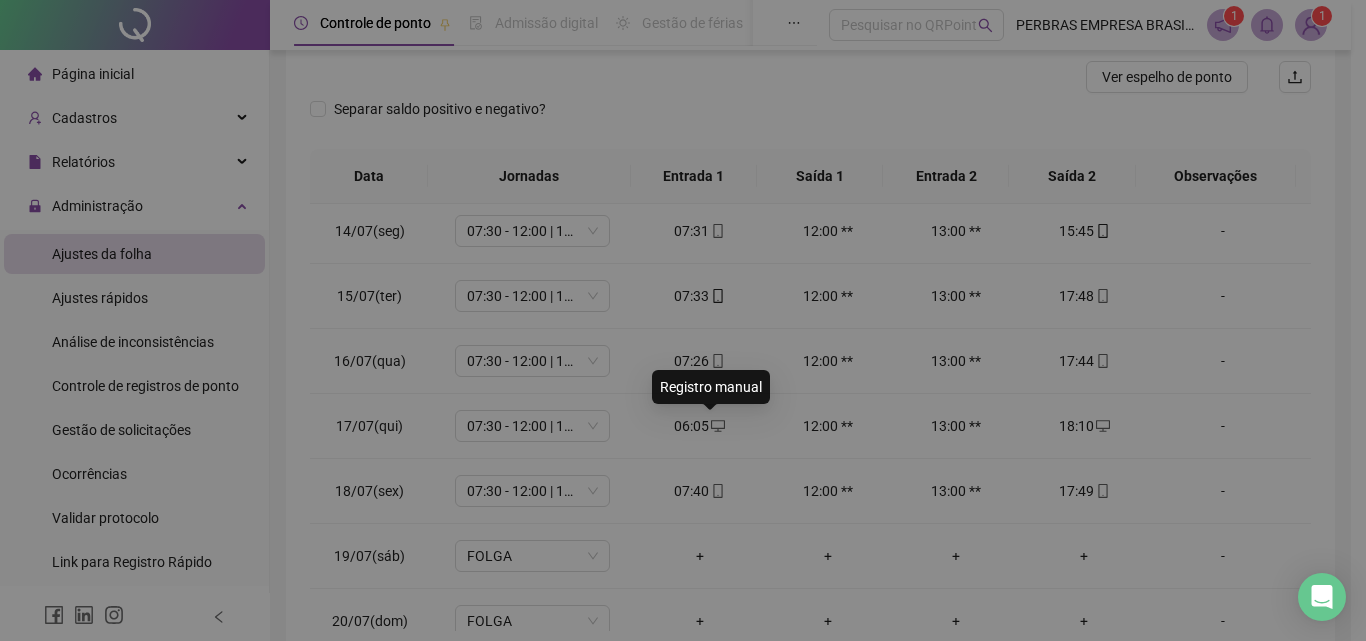 type on "**********" 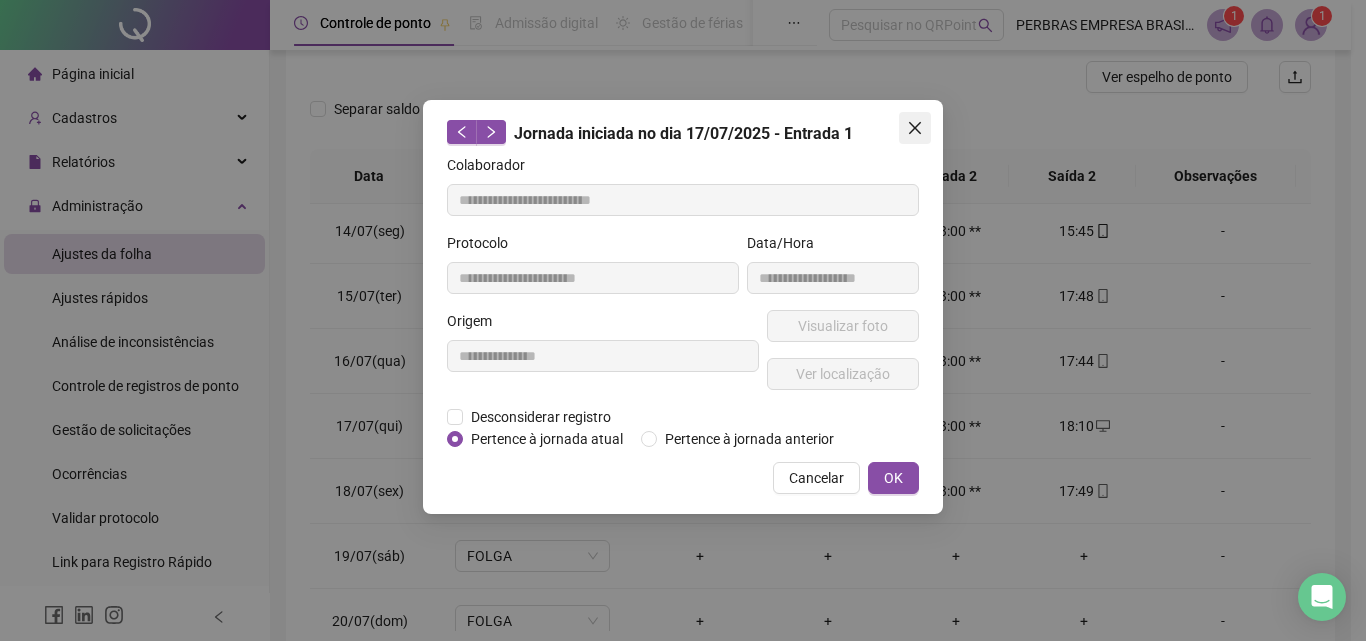 click at bounding box center (915, 128) 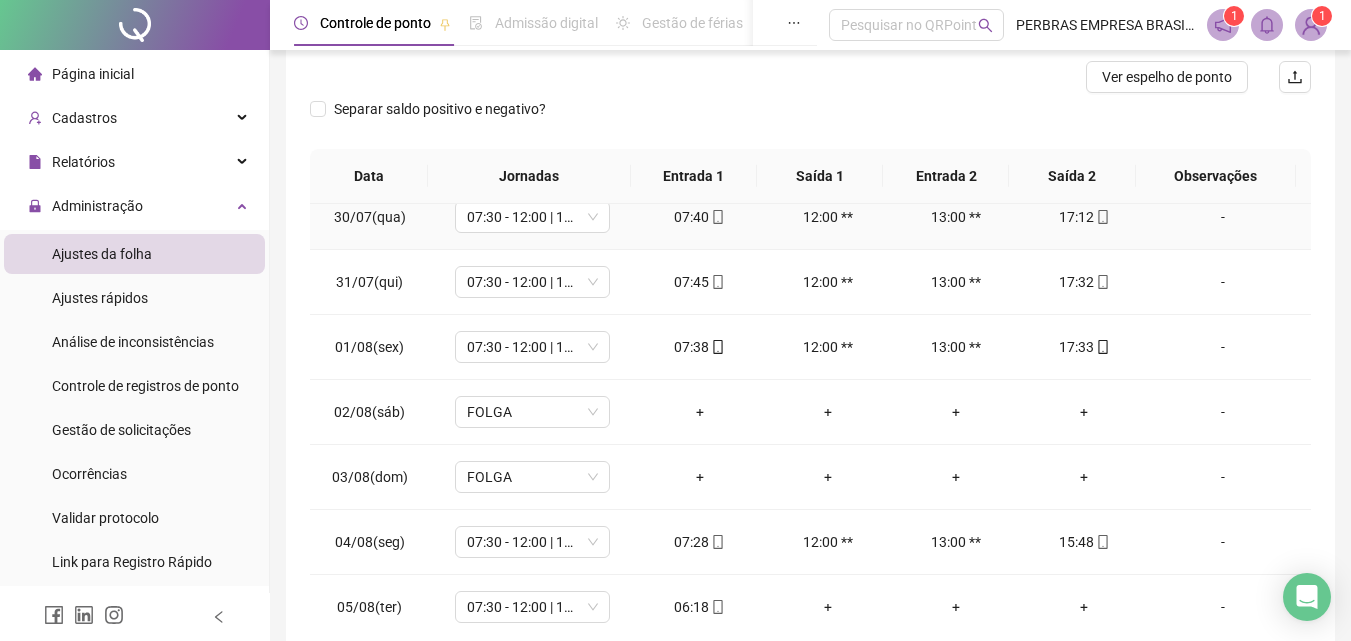 scroll, scrollTop: 1263, scrollLeft: 0, axis: vertical 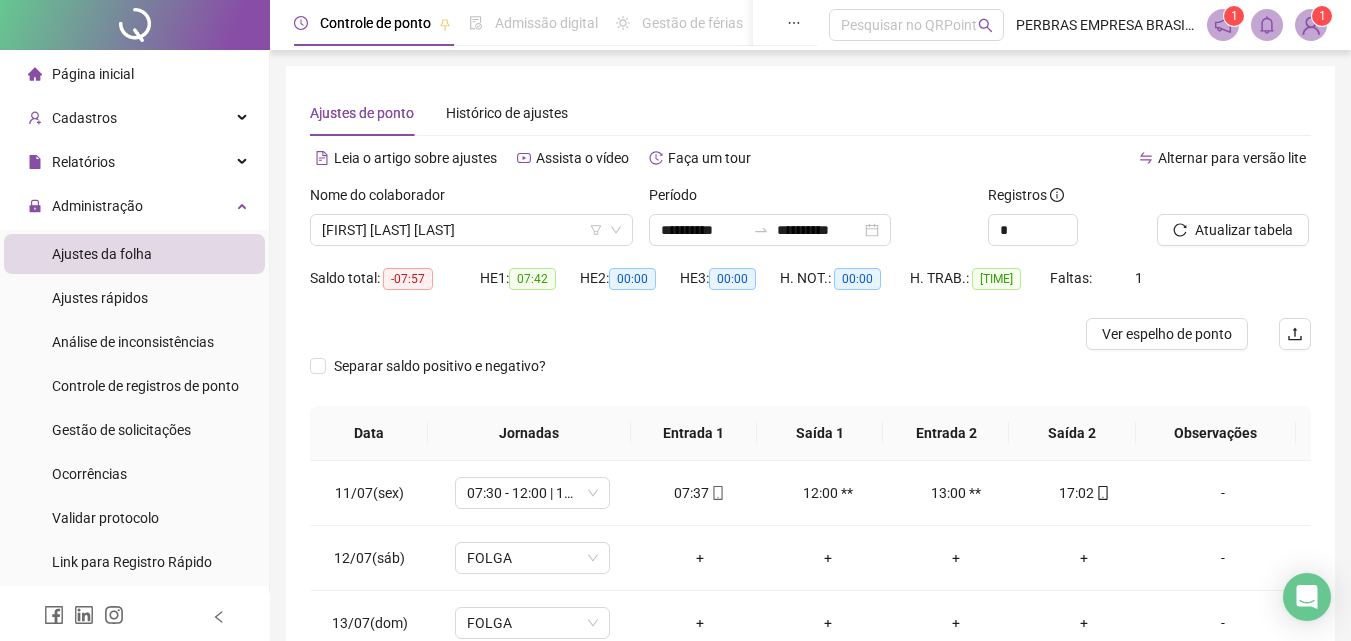 click on "Página inicial" at bounding box center [93, 74] 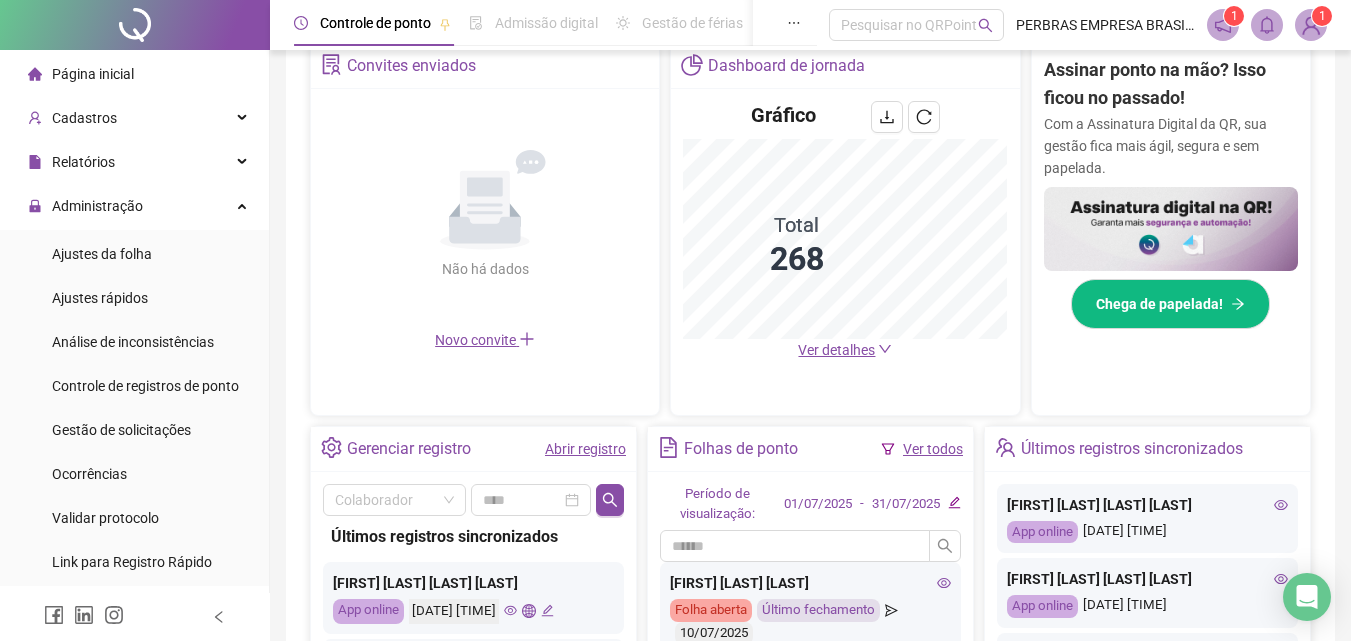 scroll, scrollTop: 400, scrollLeft: 0, axis: vertical 